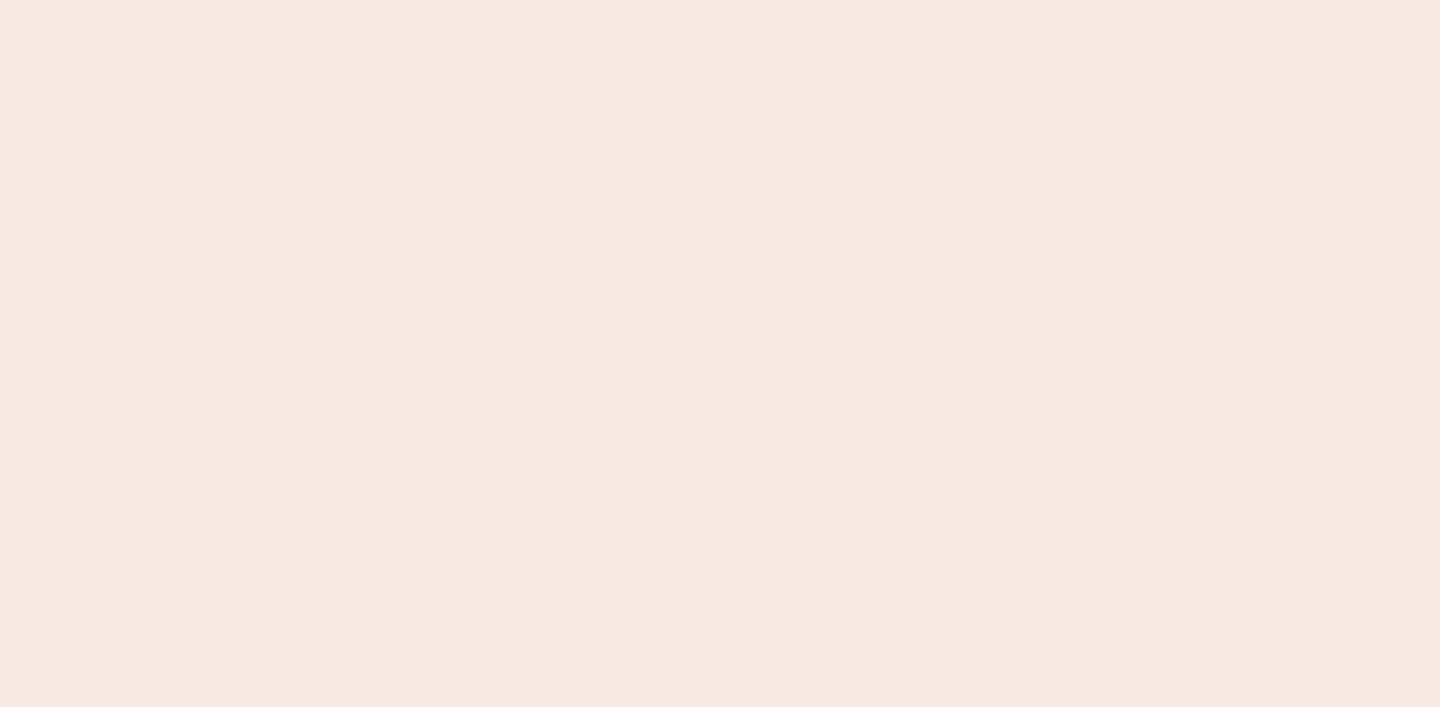 scroll, scrollTop: 0, scrollLeft: 0, axis: both 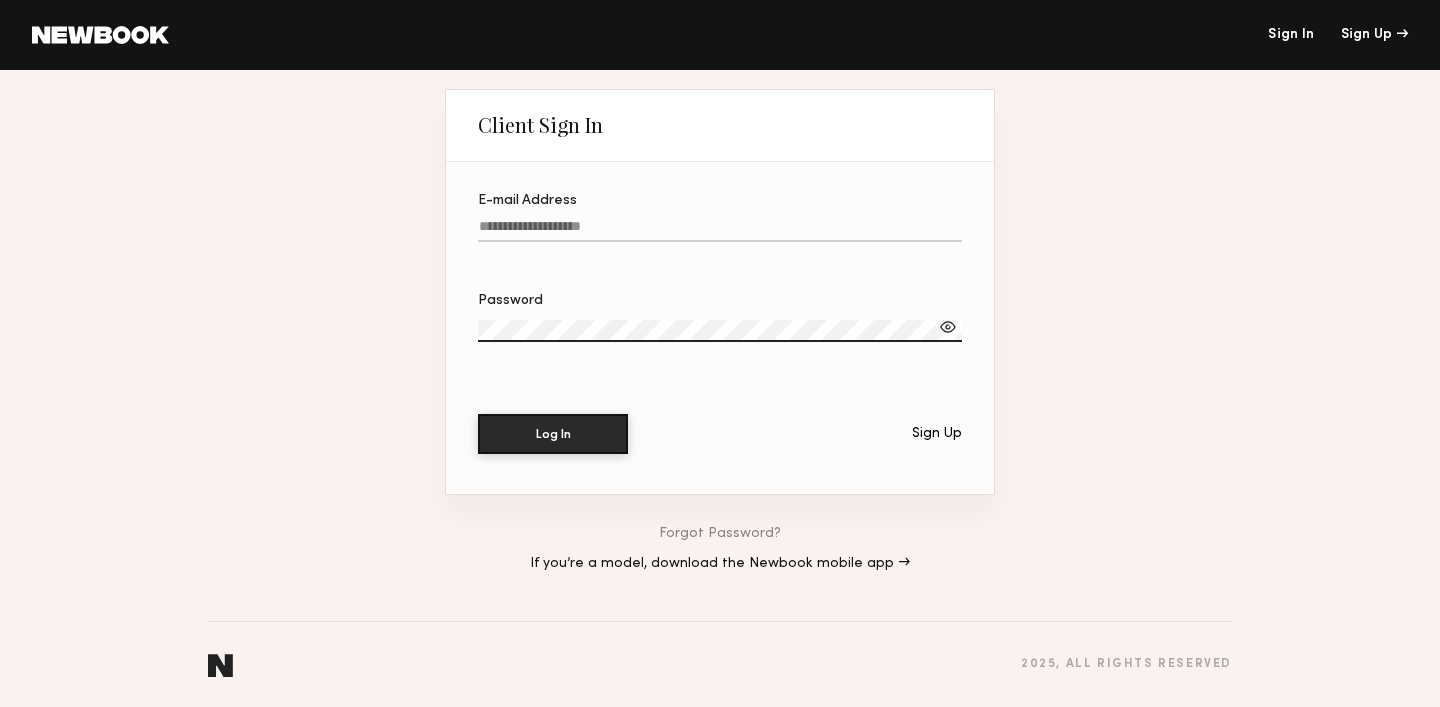 click on "E-mail Address" 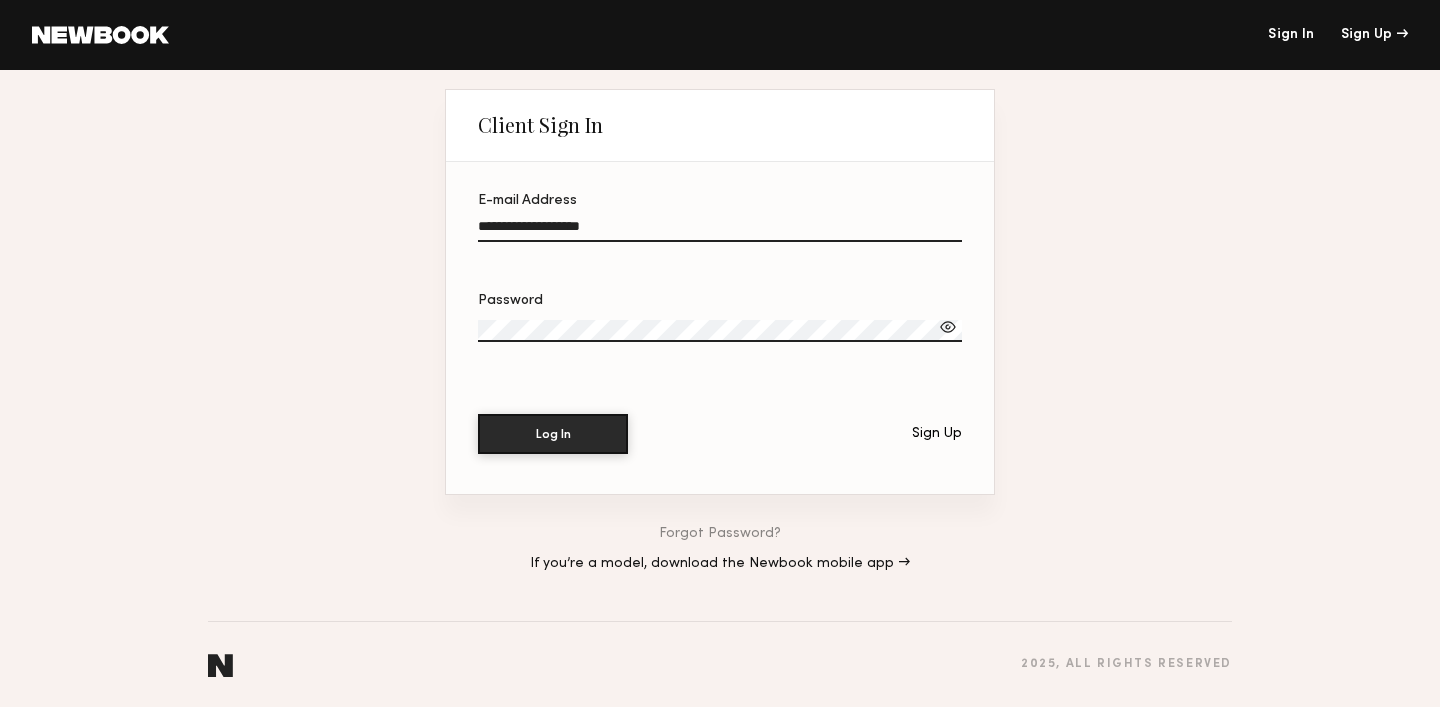 type on "**********" 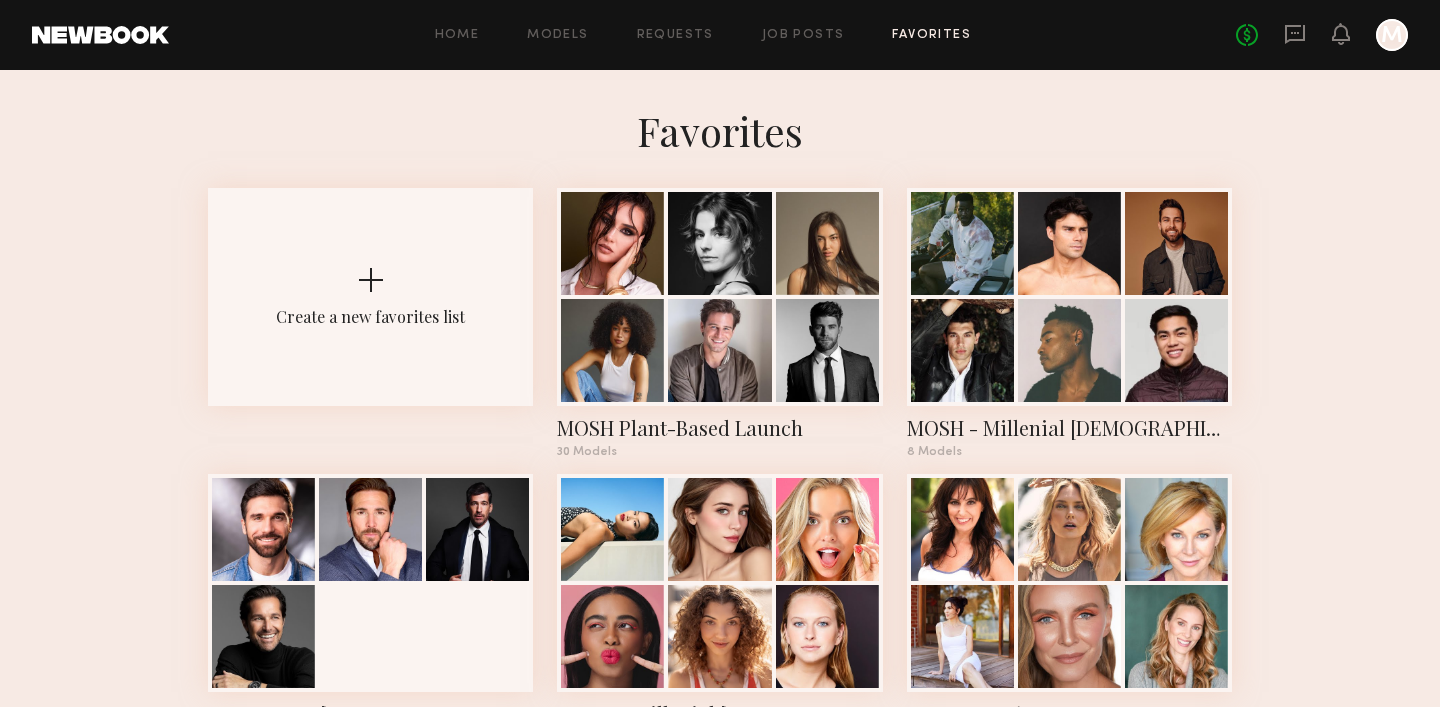 click on "Home Models Requests Job Posts Favorites Sign Out No fees up to $5,000 M" 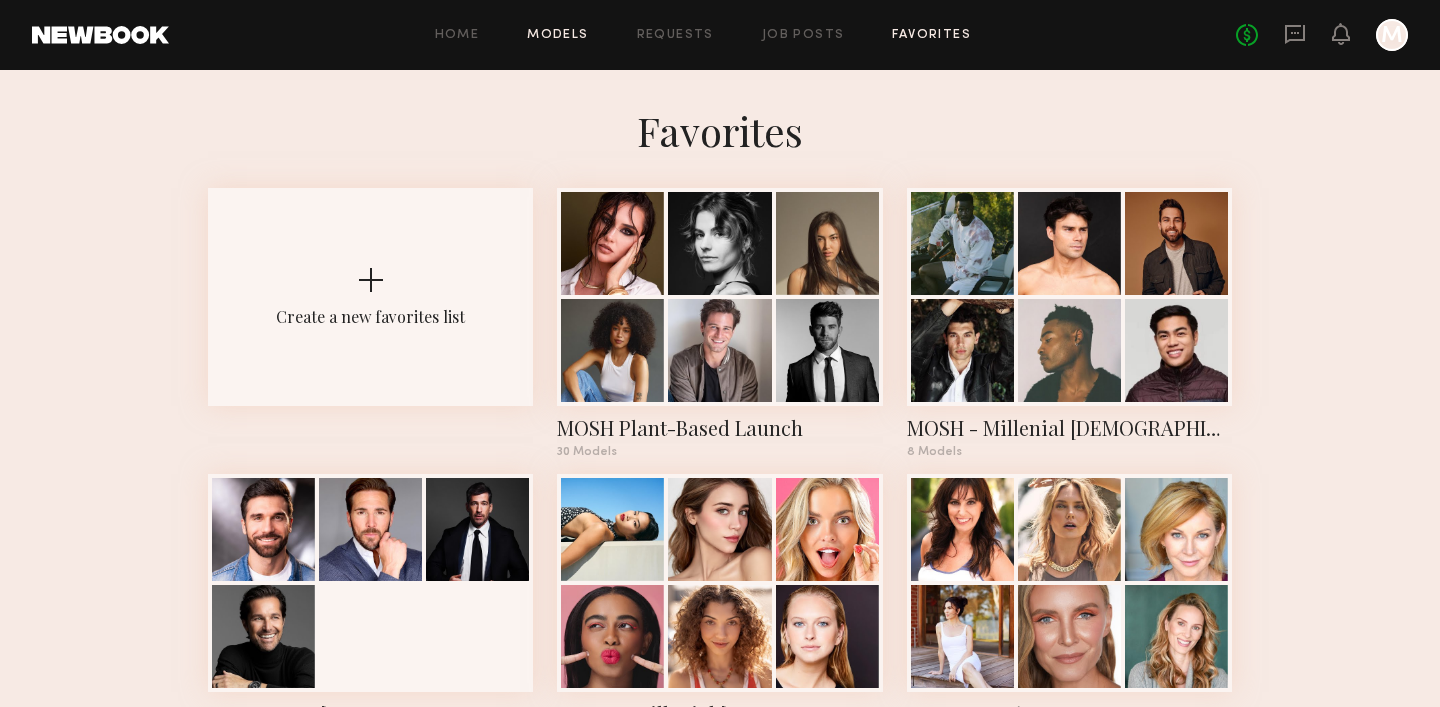 click on "Models" 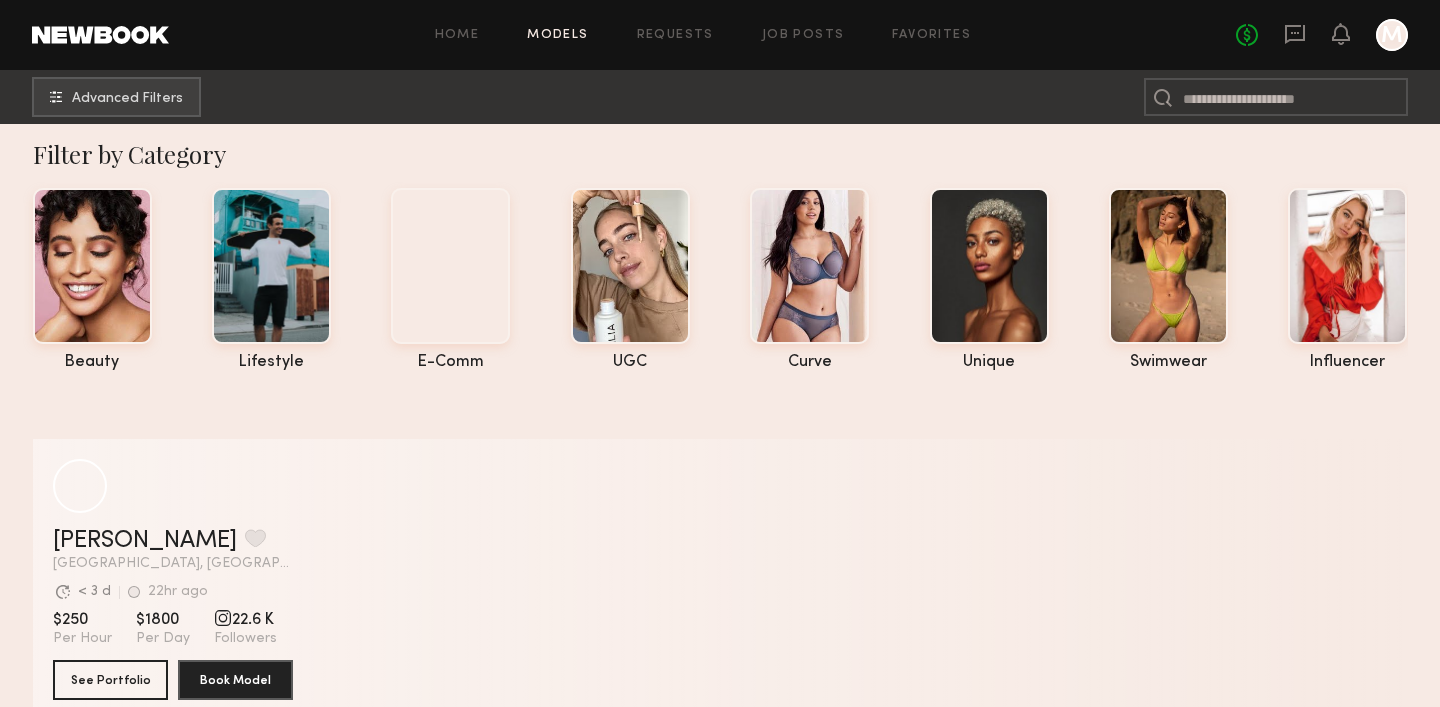 scroll, scrollTop: 0, scrollLeft: 0, axis: both 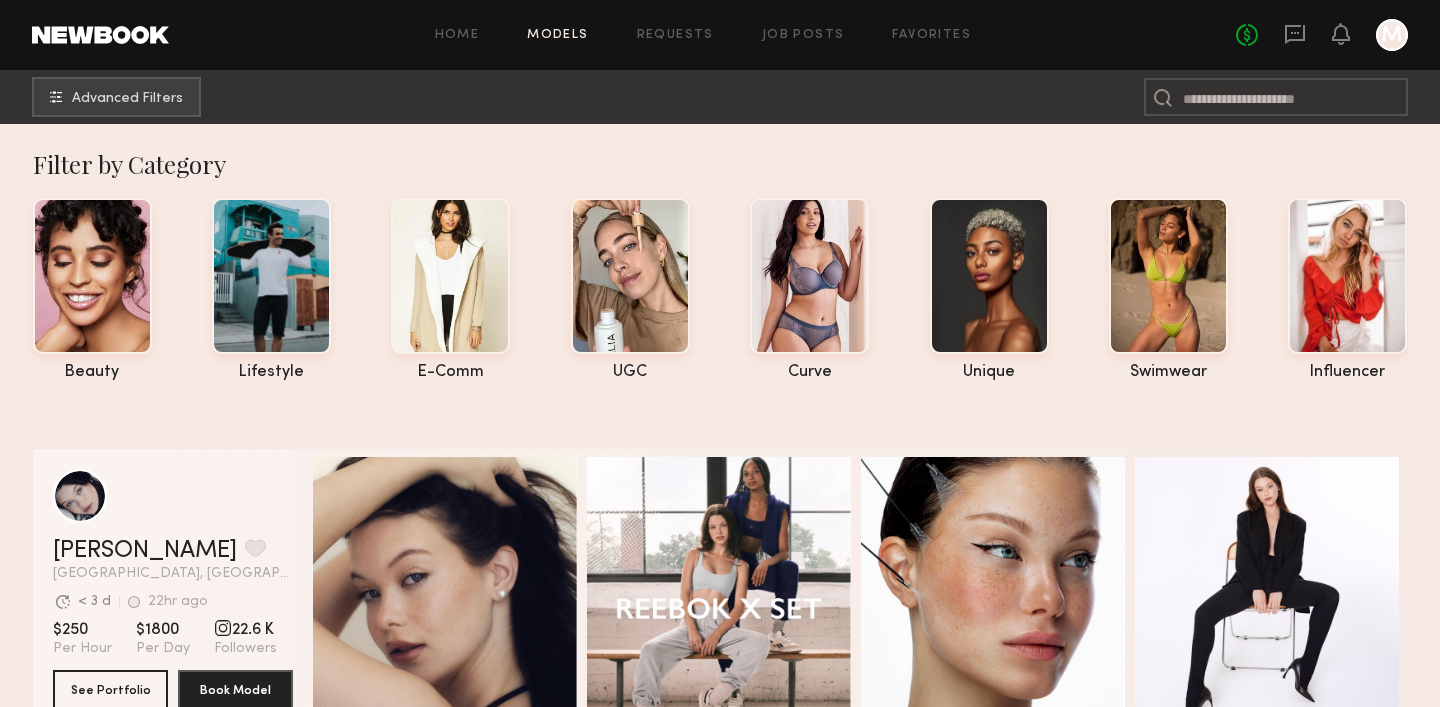 click on "Home Models Requests Job Posts Favorites Sign Out No fees up to $5,000 M" 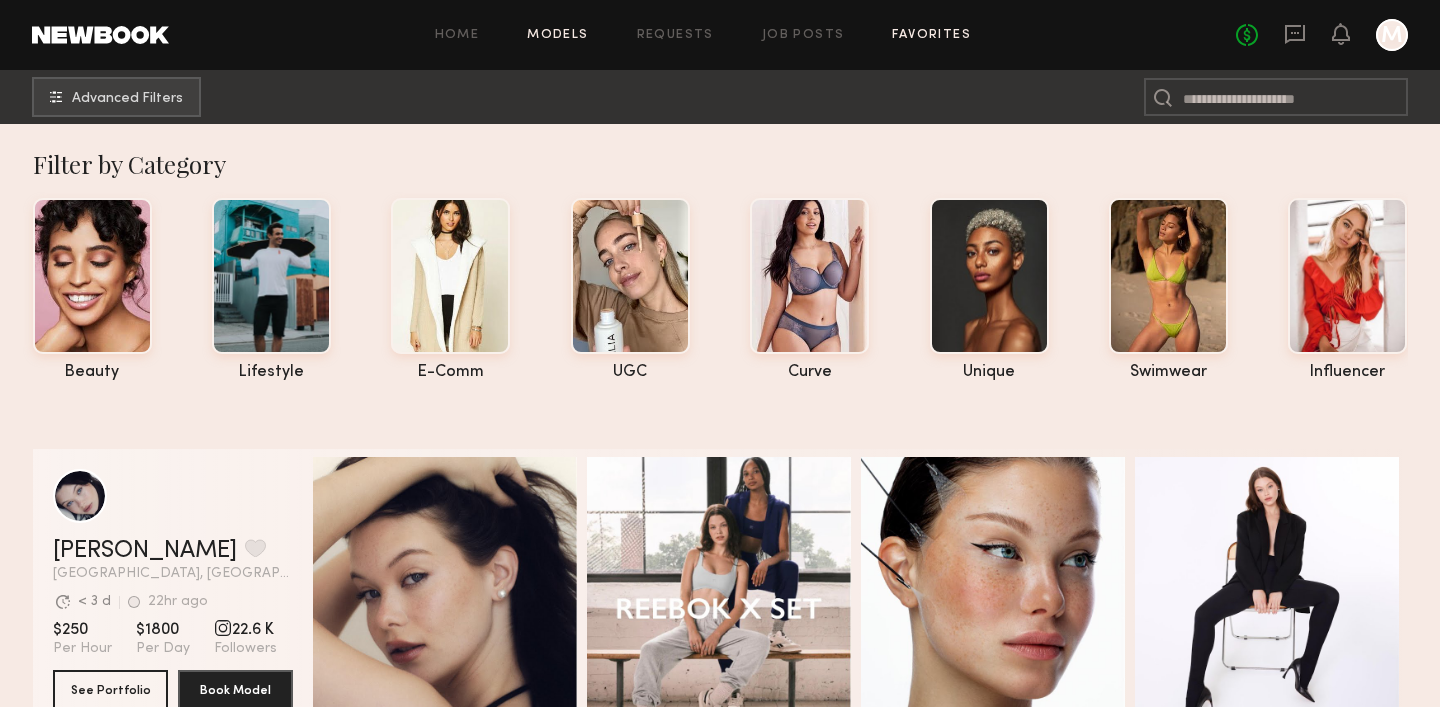 click on "Favorites" 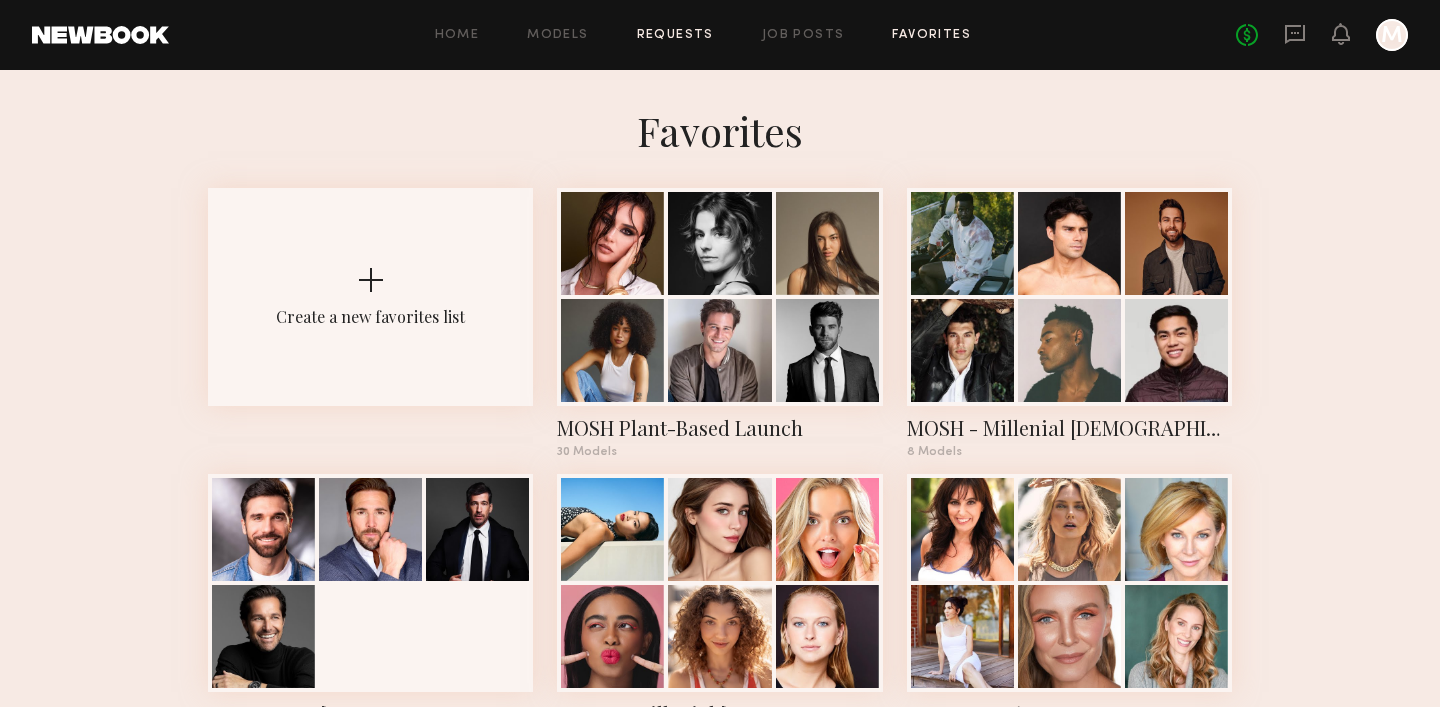 click on "Requests" 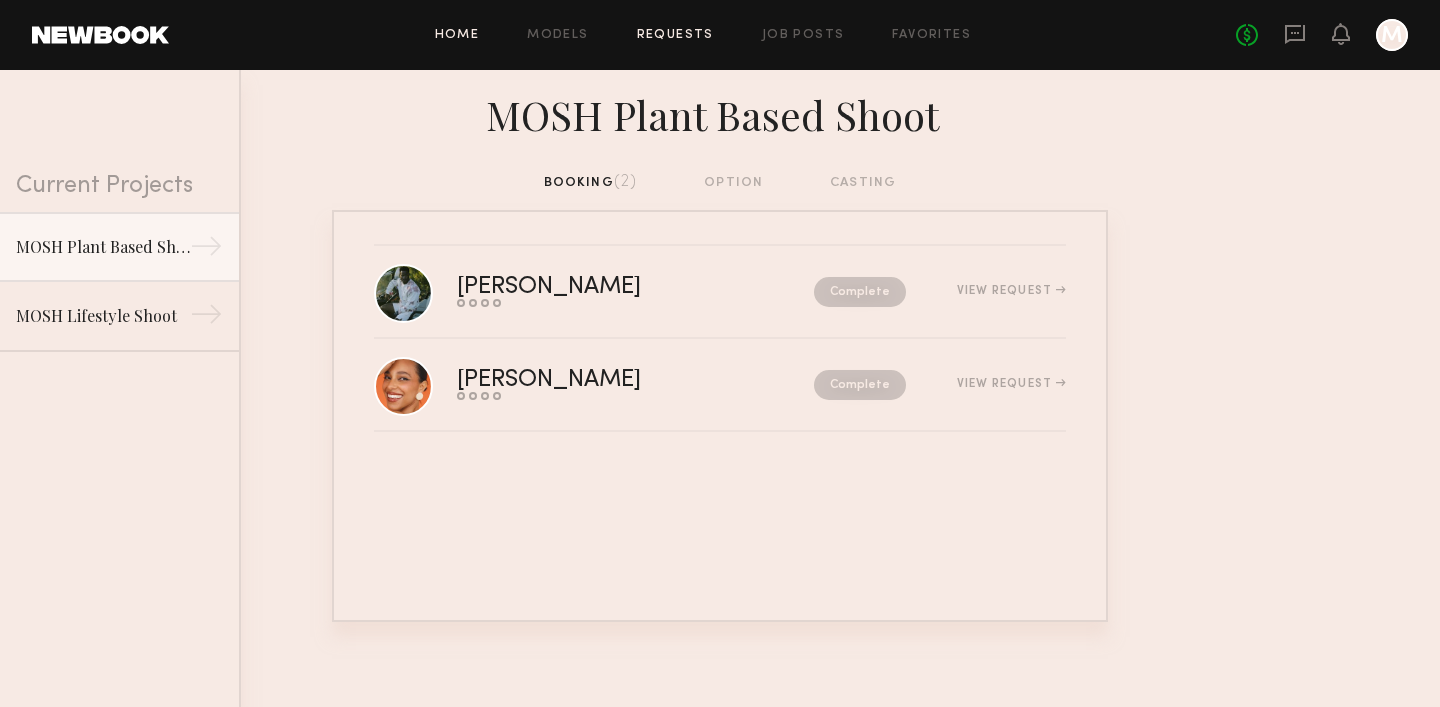 click on "Home" 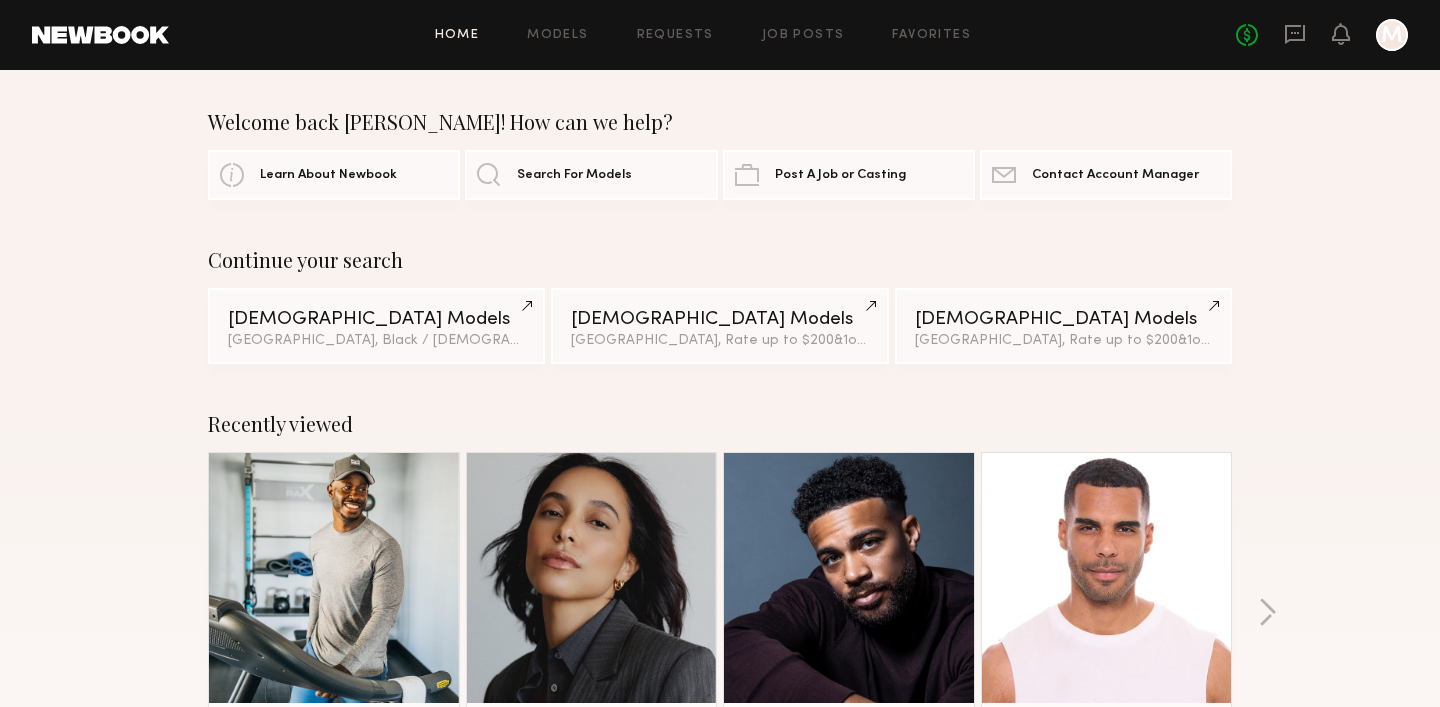 click on "Home Models Requests Job Posts Favorites Sign Out" 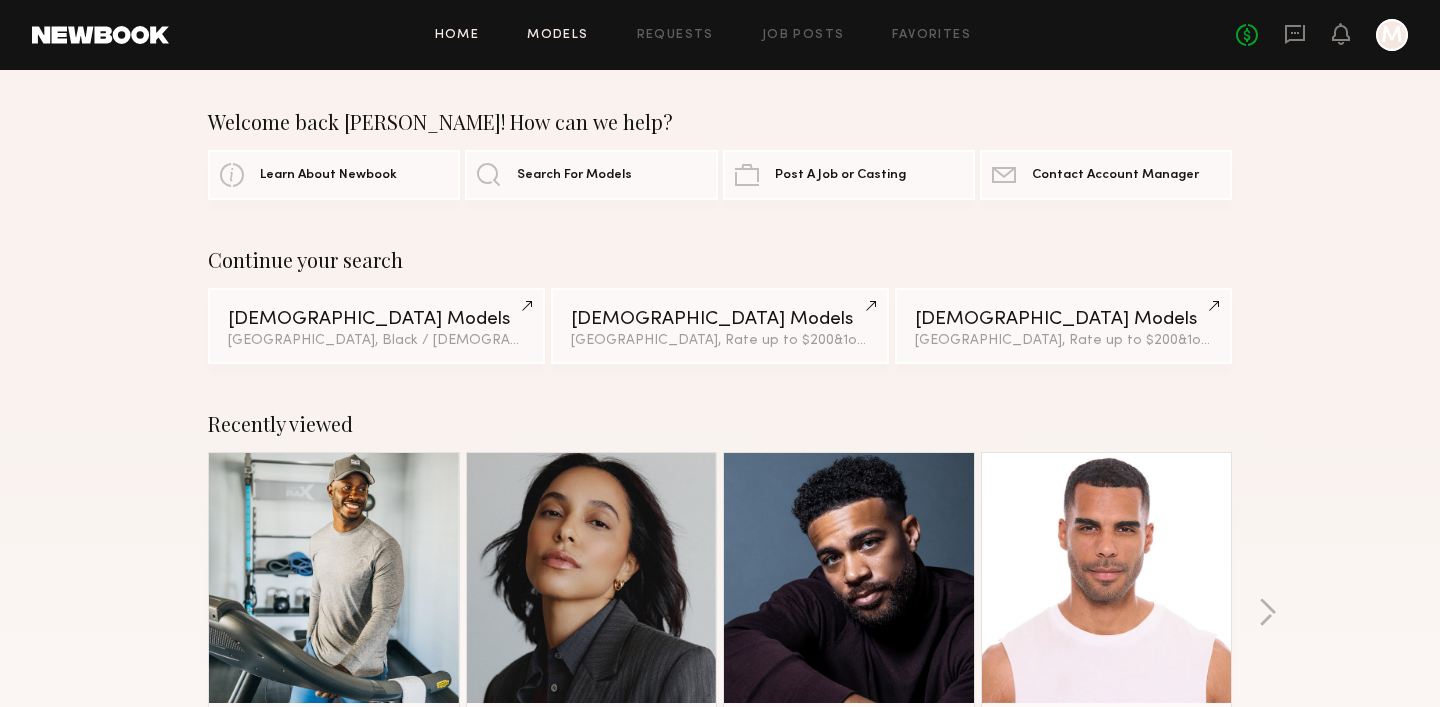 click on "Models" 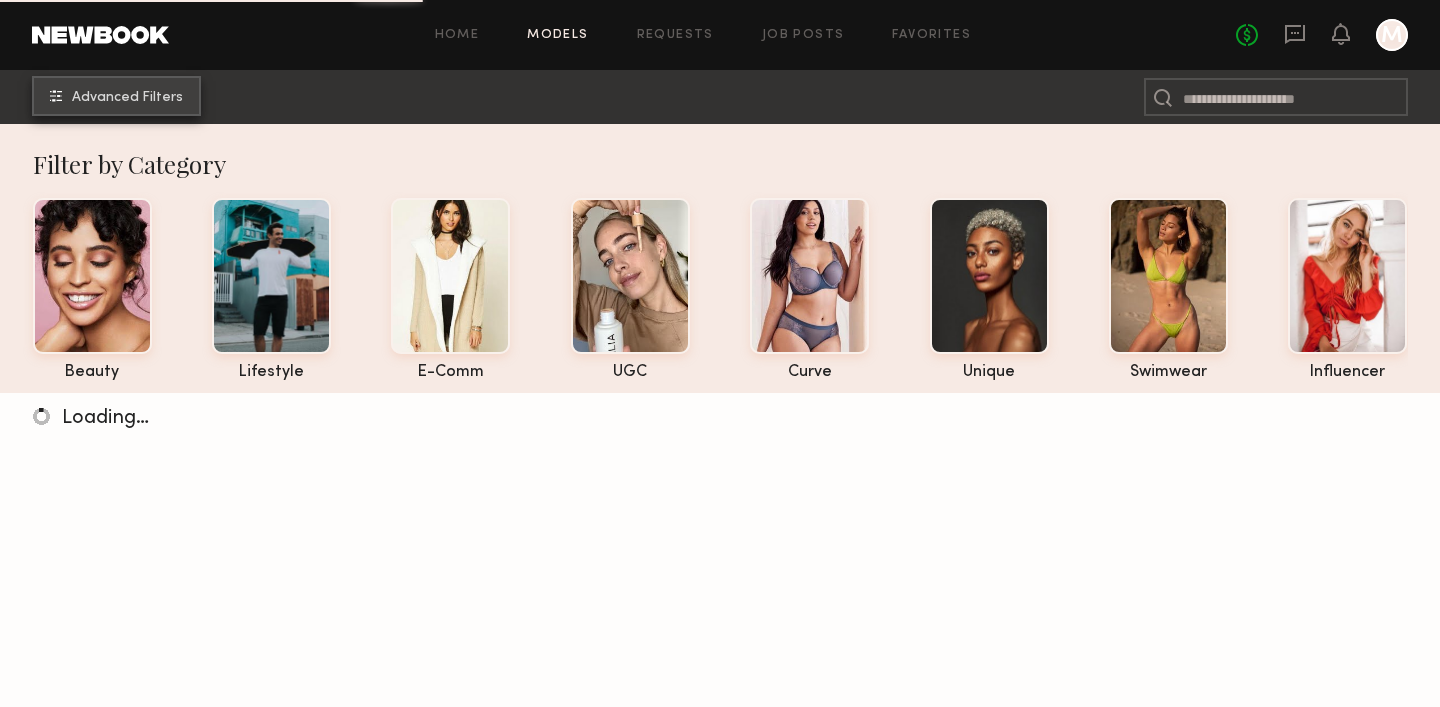 click on "Advanced Filters" 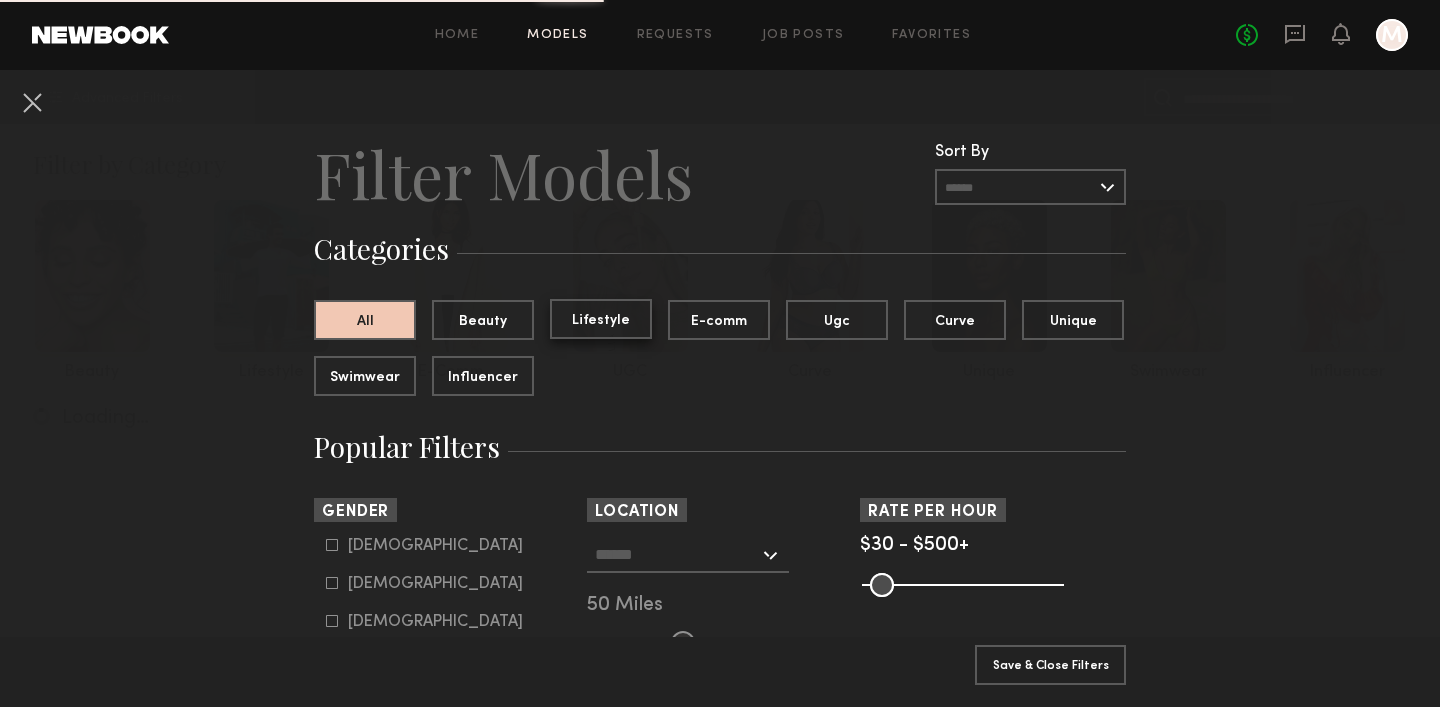 click on "Lifestyle" 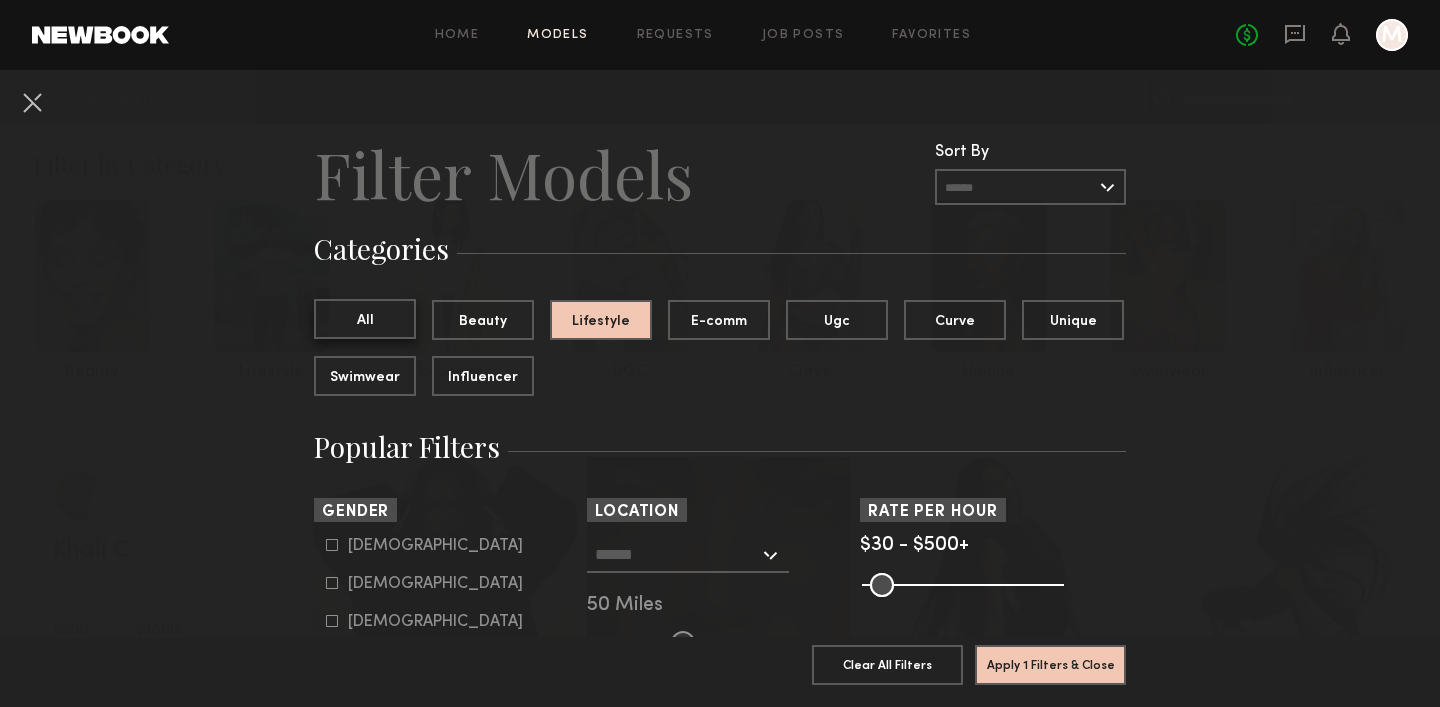 click on "All" 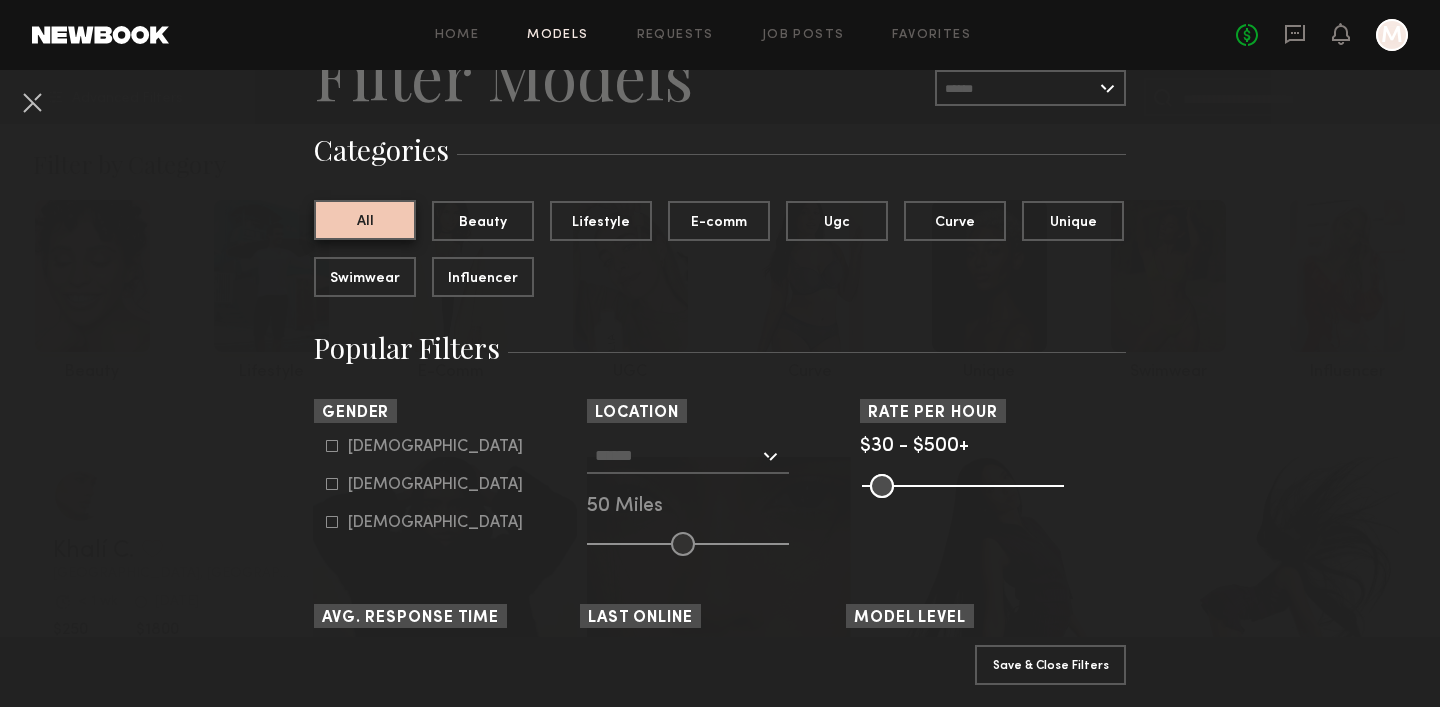 scroll, scrollTop: 101, scrollLeft: 0, axis: vertical 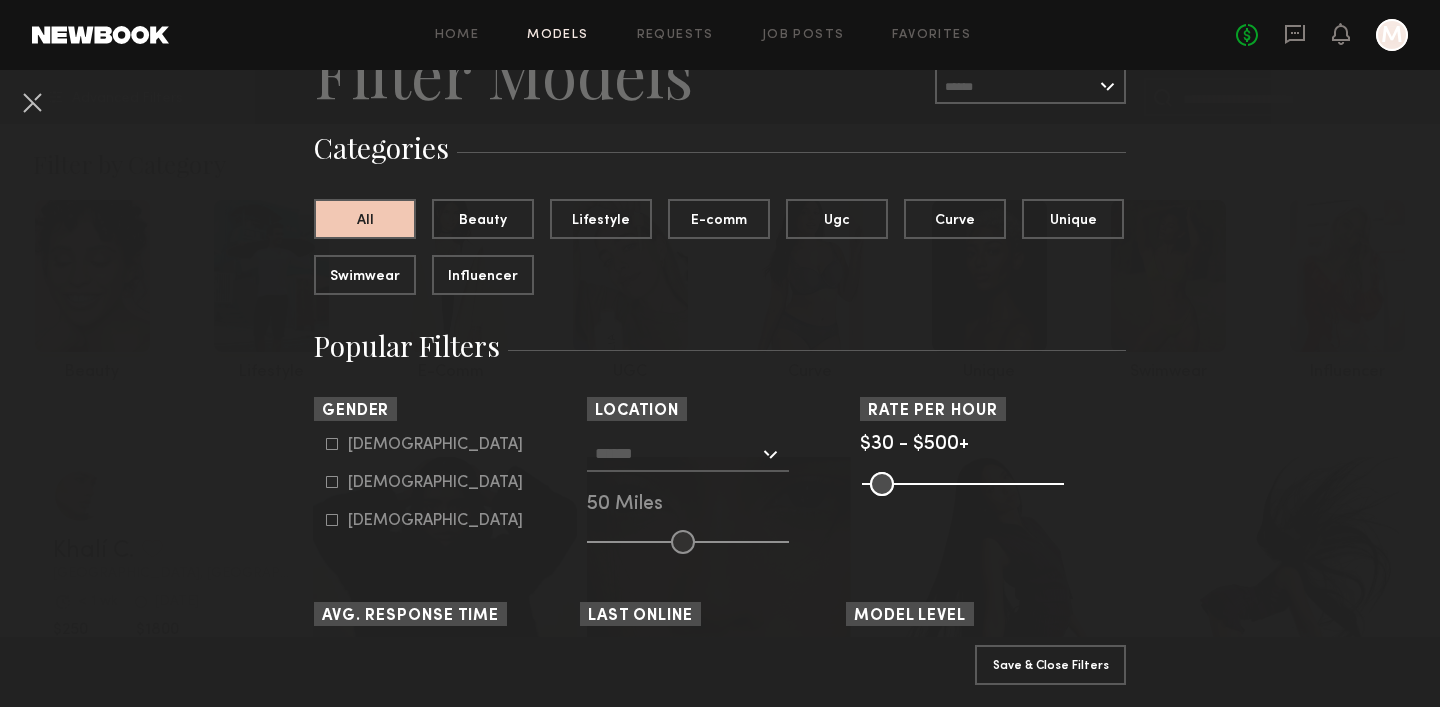 click 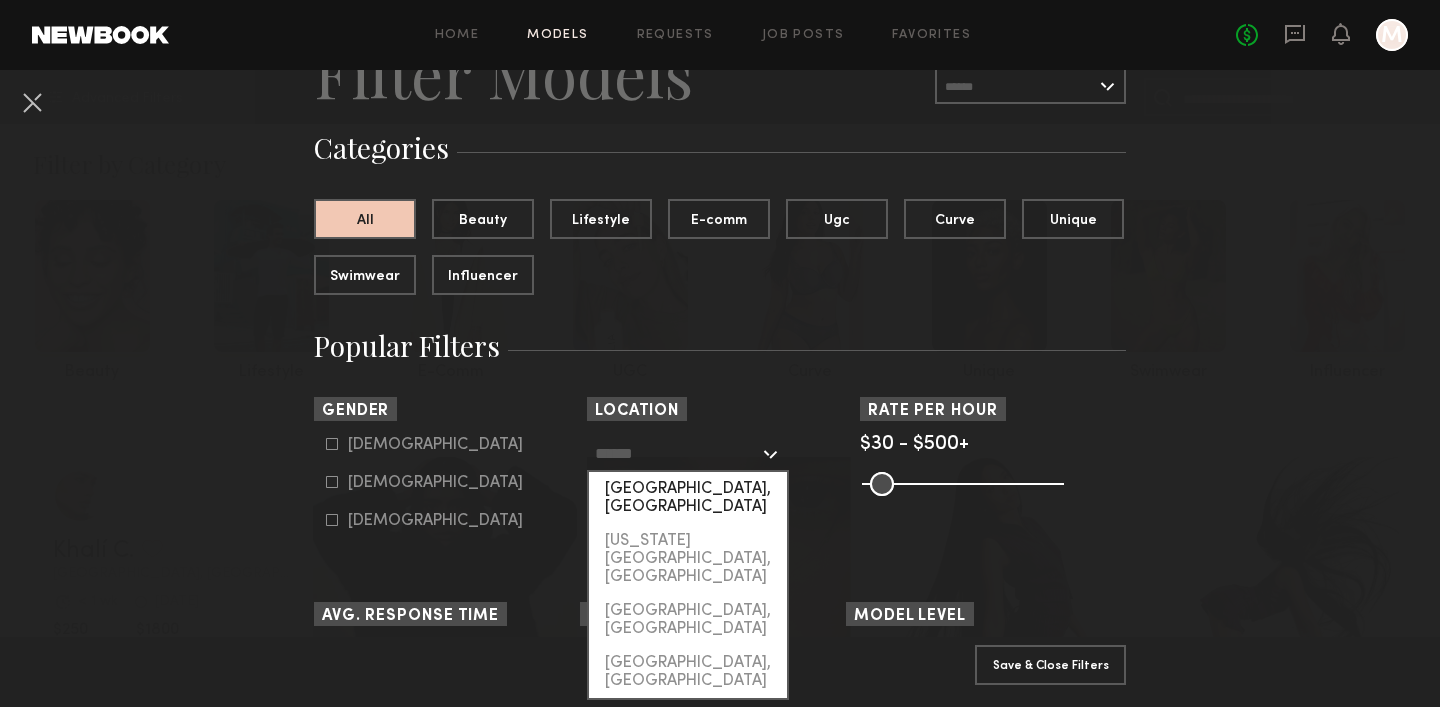 click on "[GEOGRAPHIC_DATA], [GEOGRAPHIC_DATA]" 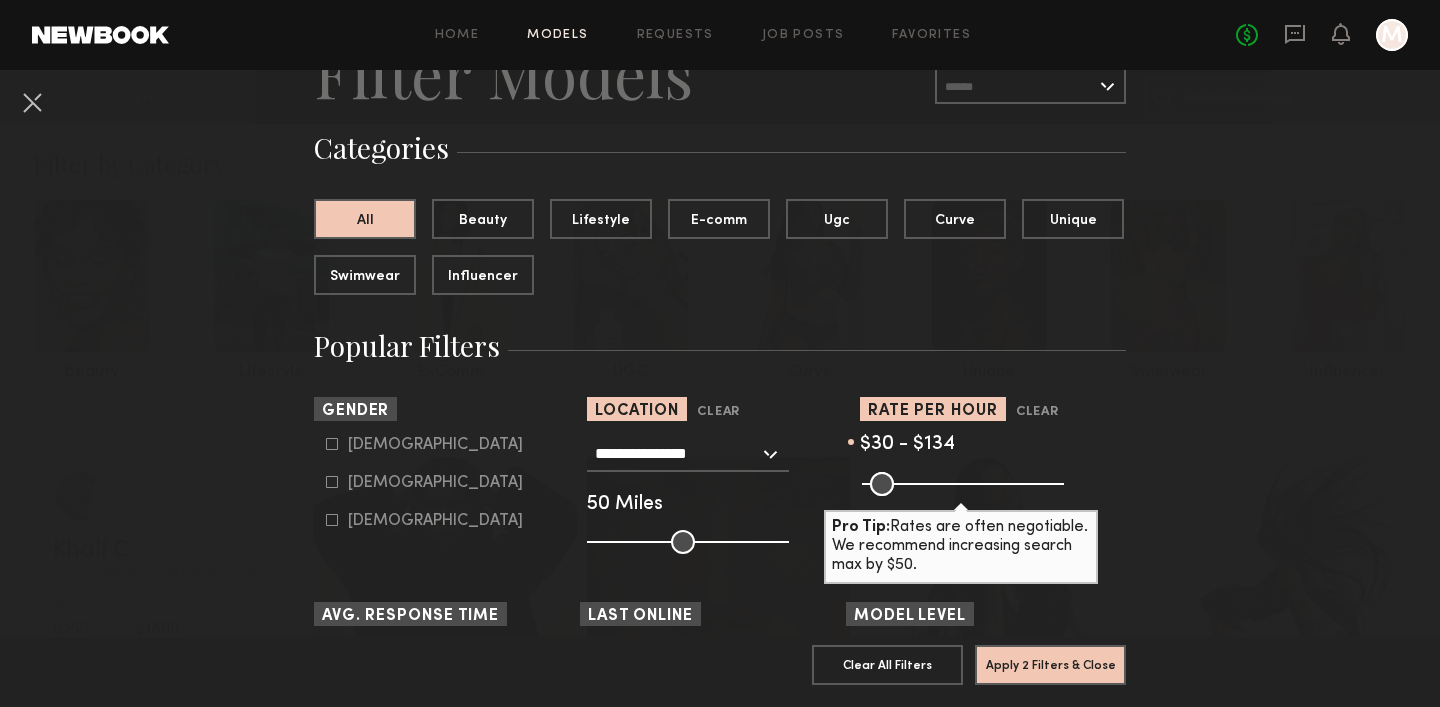 drag, startPoint x: 1059, startPoint y: 486, endPoint x: 913, endPoint y: 487, distance: 146.00342 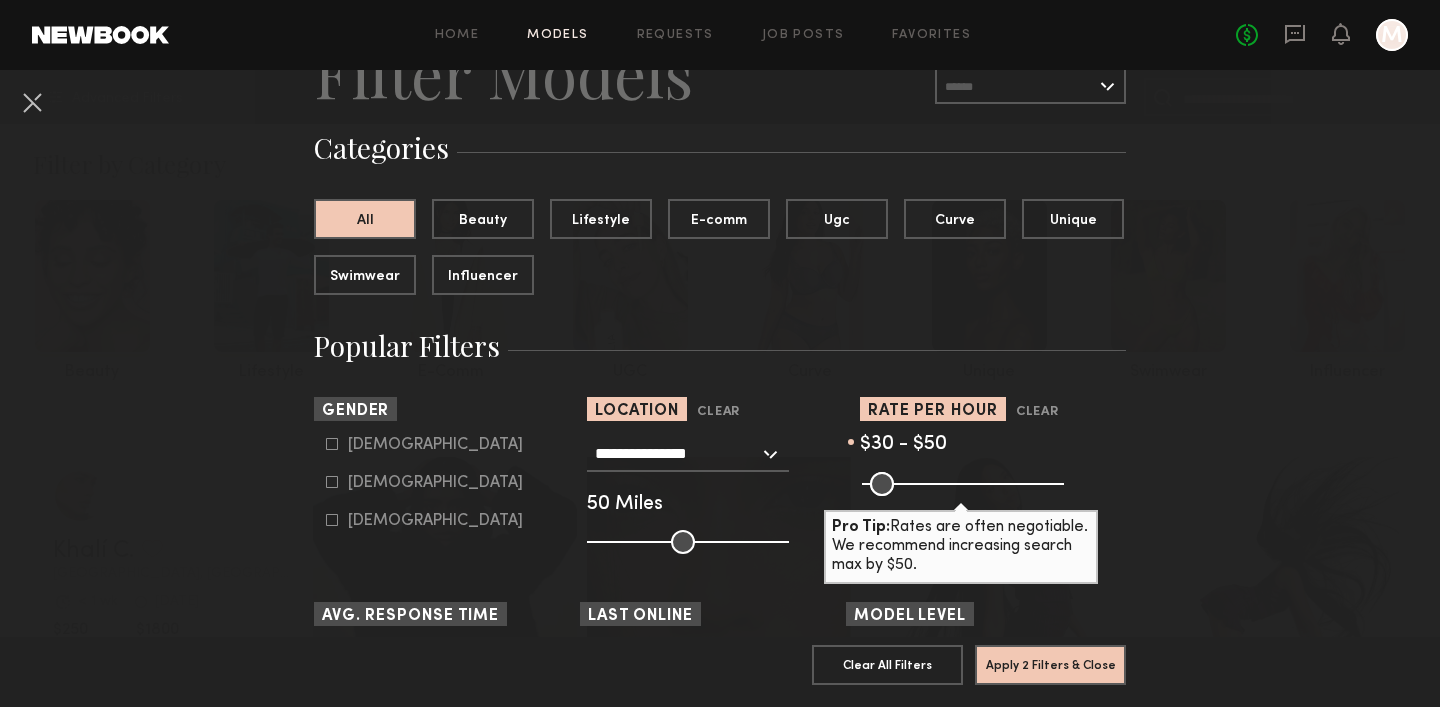 drag, startPoint x: 918, startPoint y: 484, endPoint x: 881, endPoint y: 486, distance: 37.054016 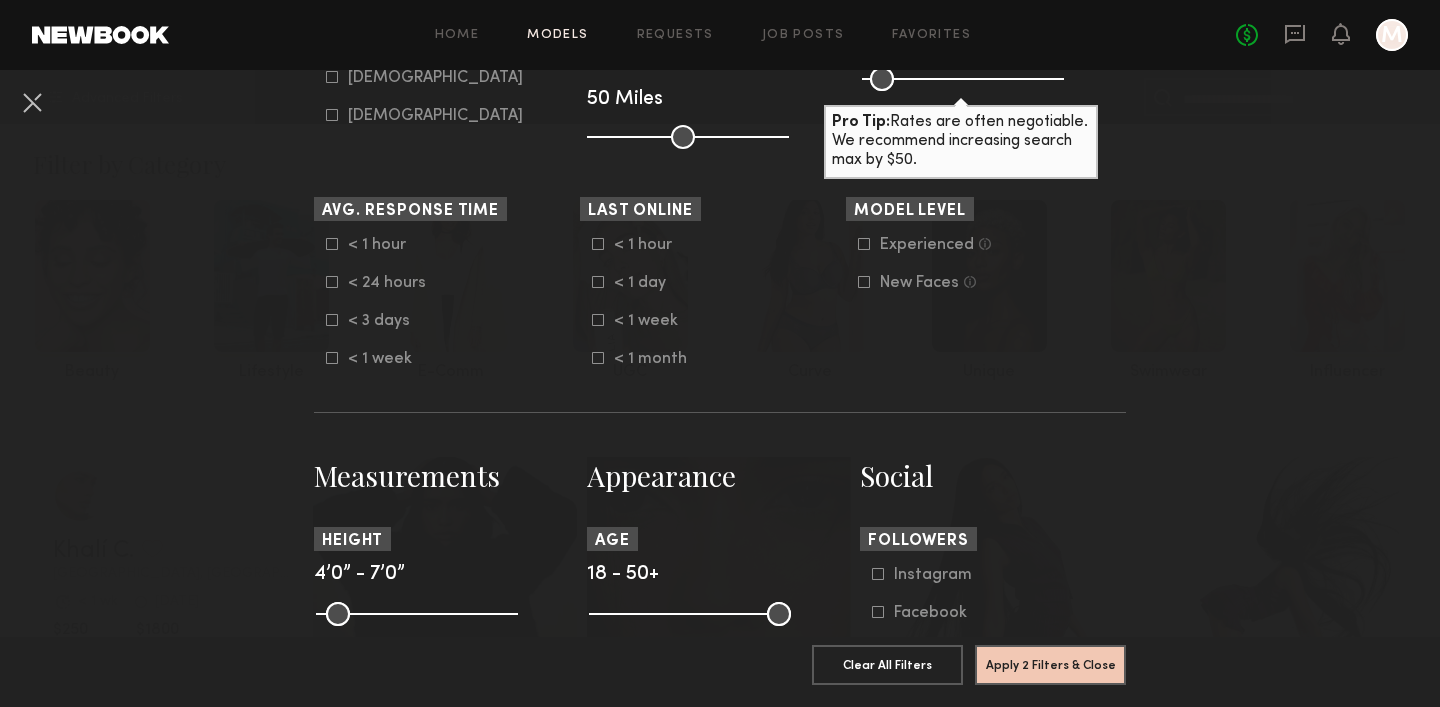 scroll, scrollTop: 410, scrollLeft: 0, axis: vertical 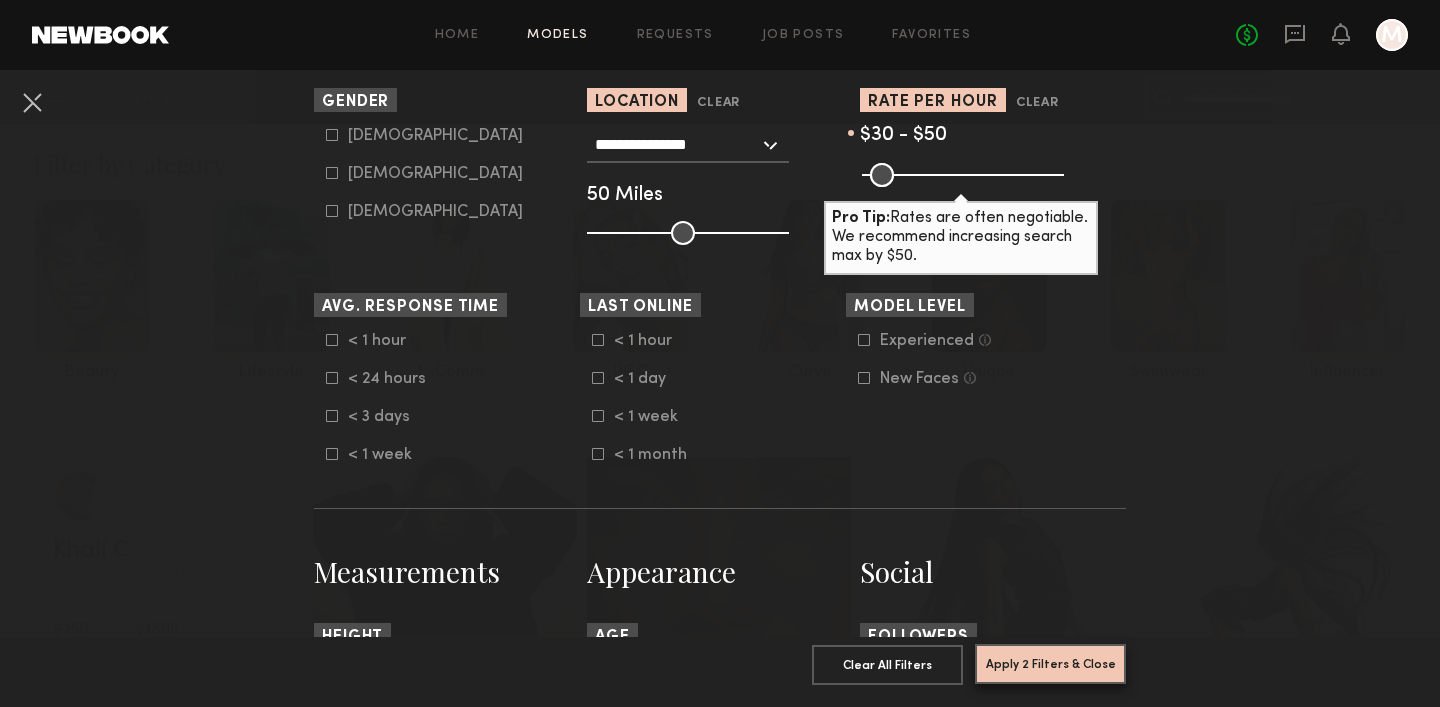 click on "Apply 2 Filters & Close" 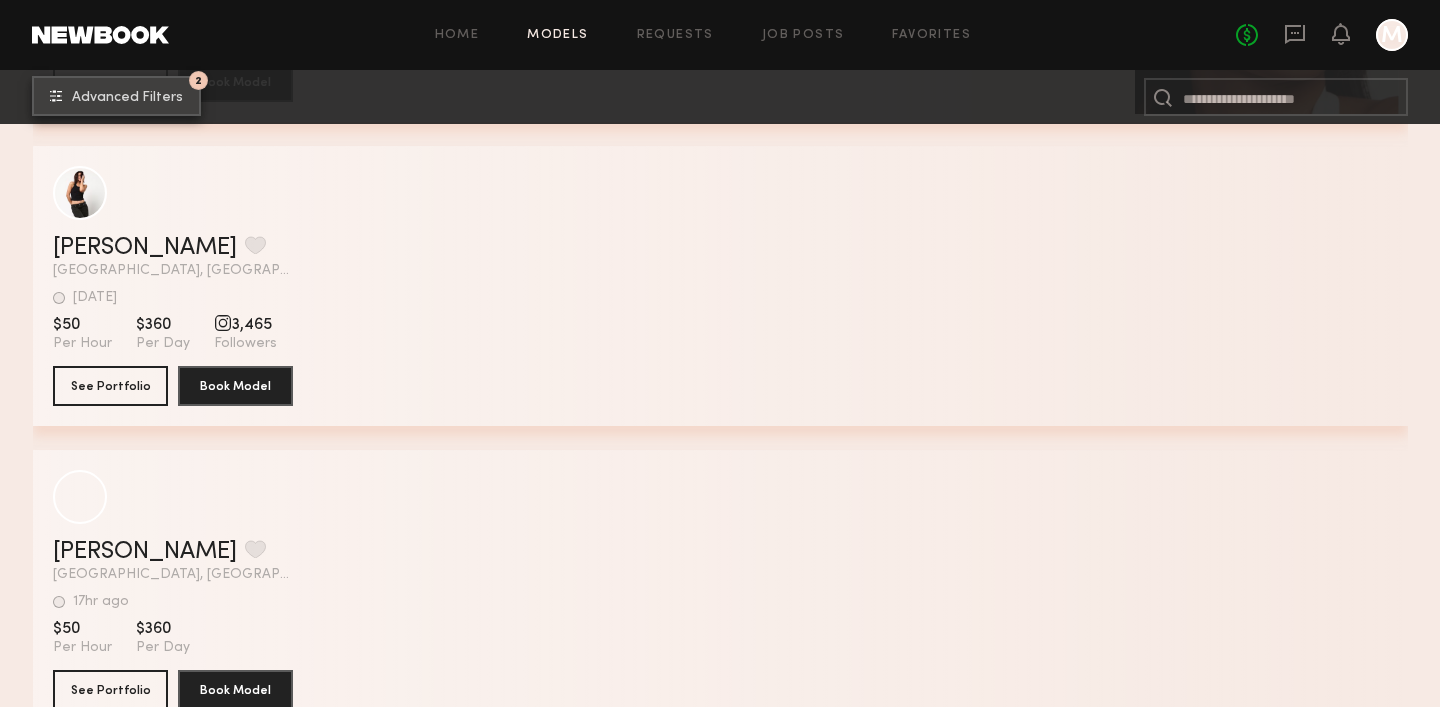 scroll, scrollTop: 7059, scrollLeft: 0, axis: vertical 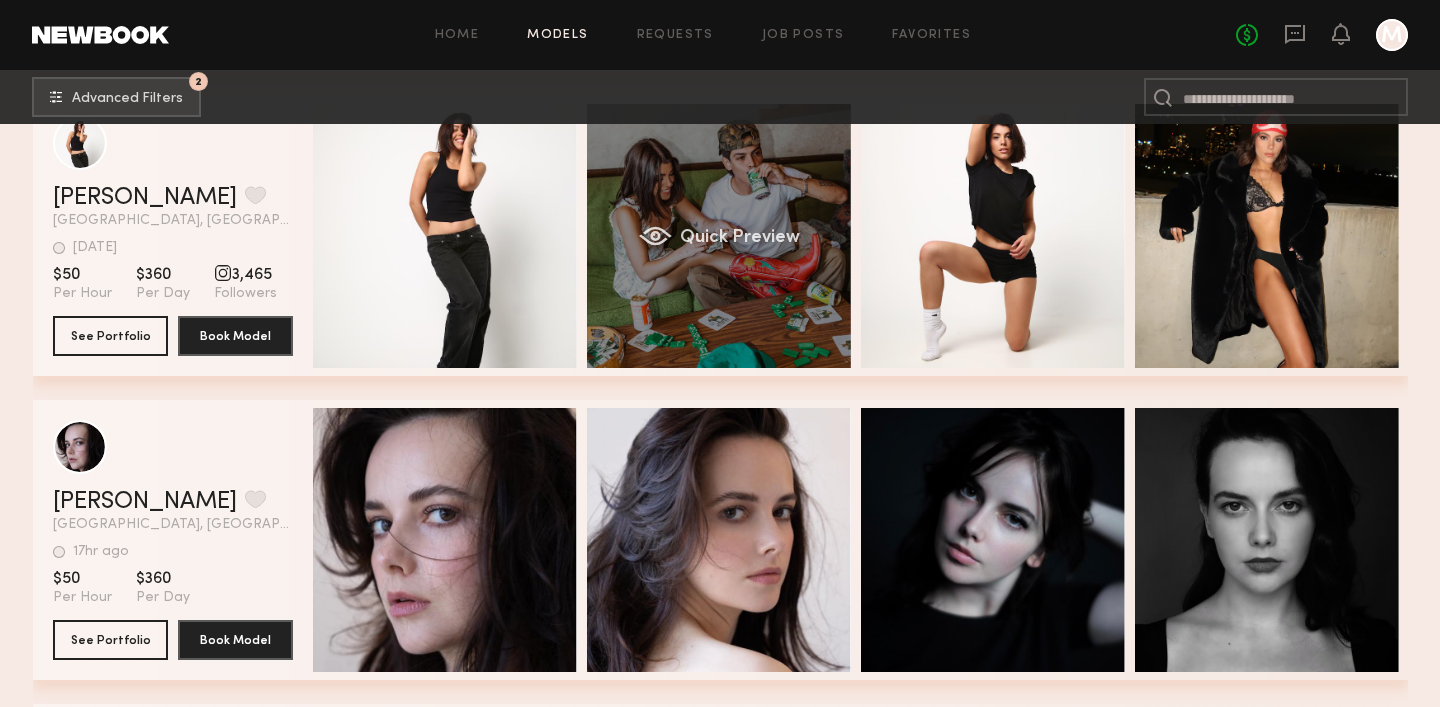 click on "Quick Preview" 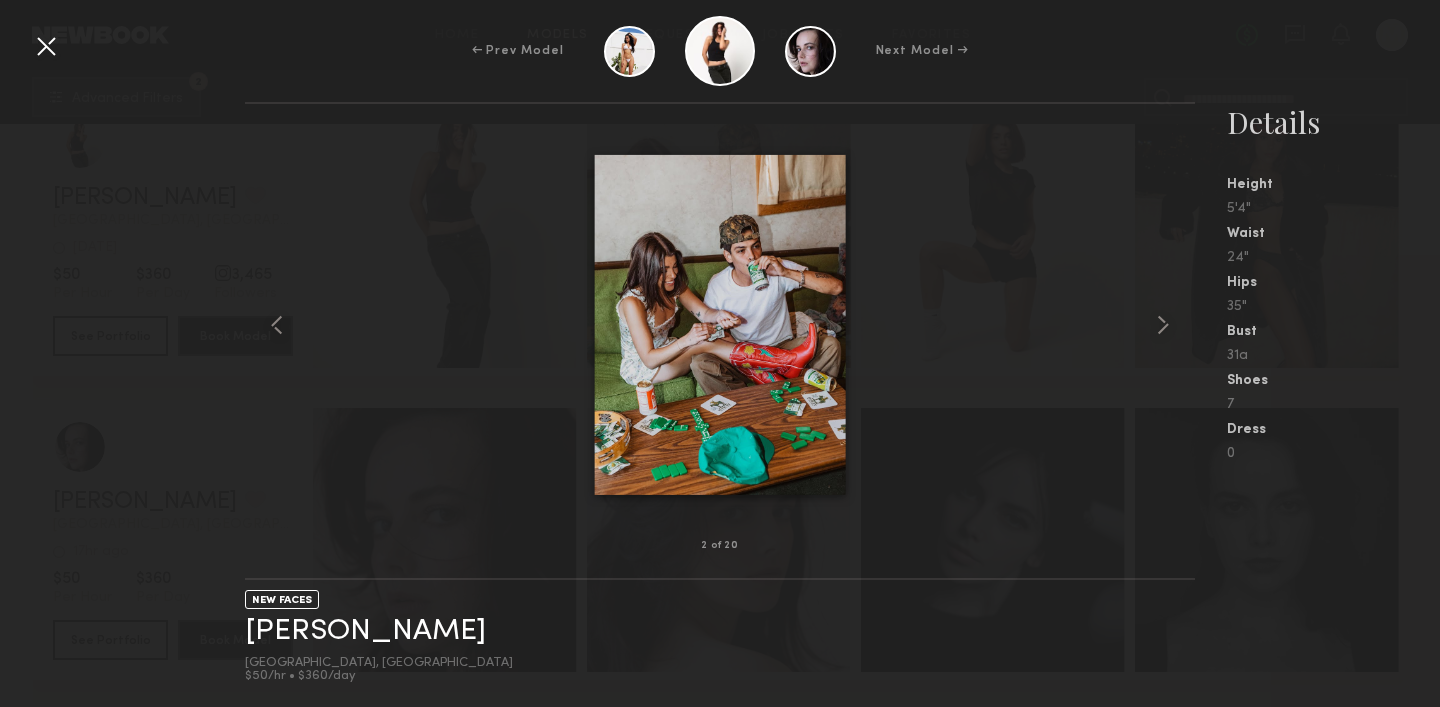 click at bounding box center (46, 46) 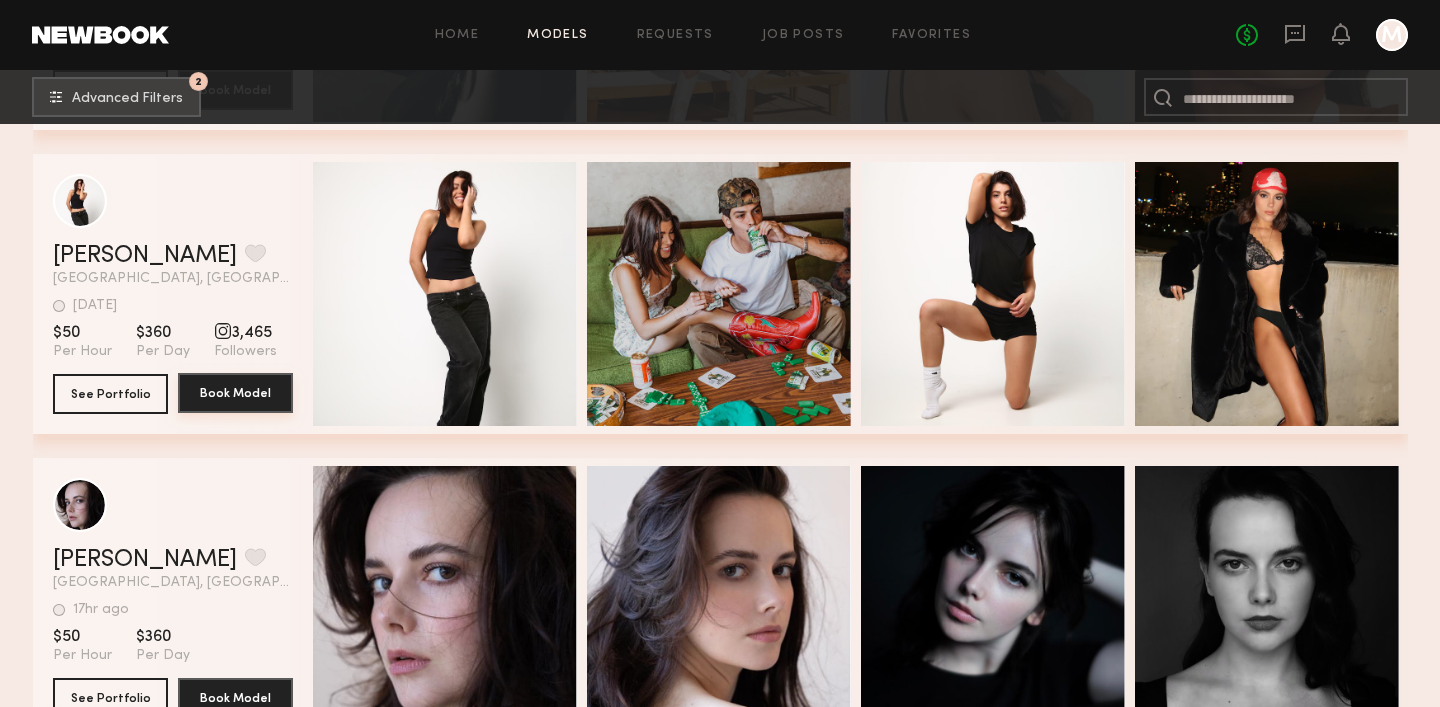 scroll, scrollTop: 6997, scrollLeft: 0, axis: vertical 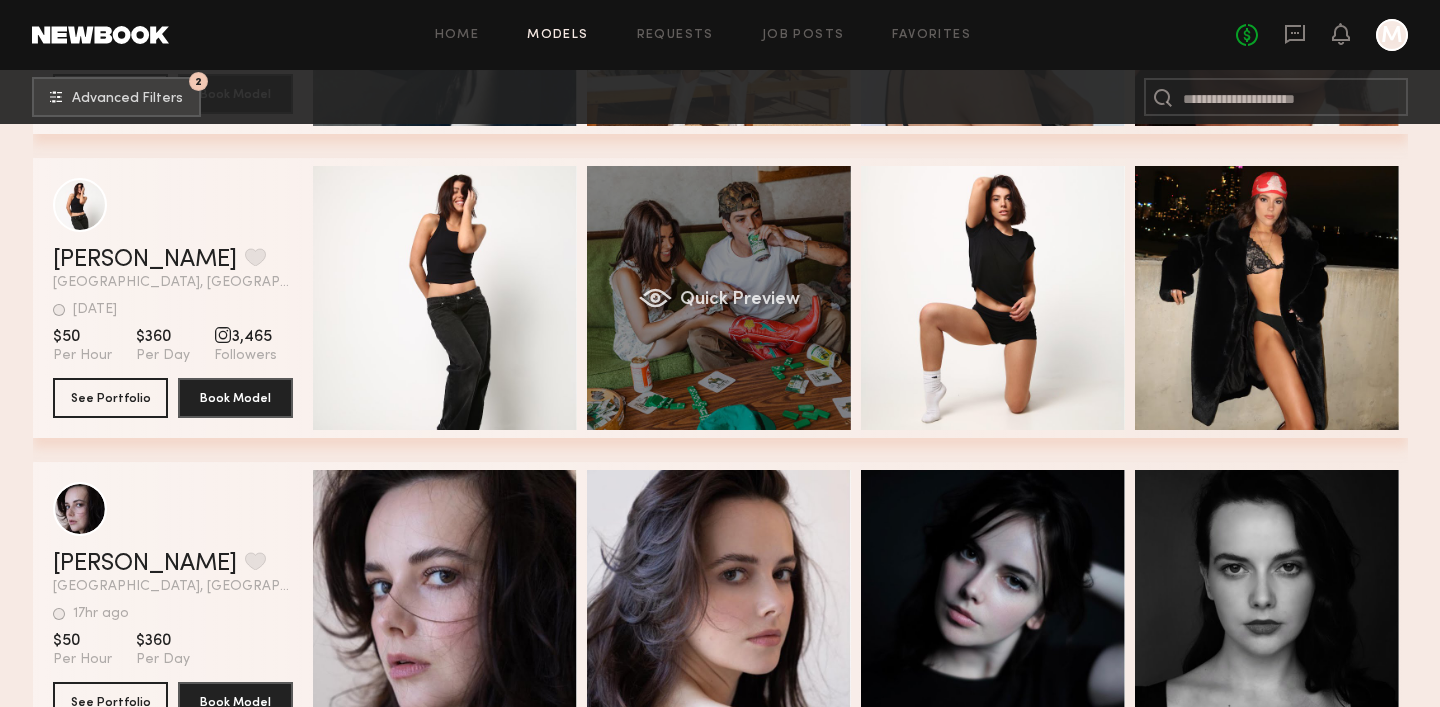 click on "Quick Preview" 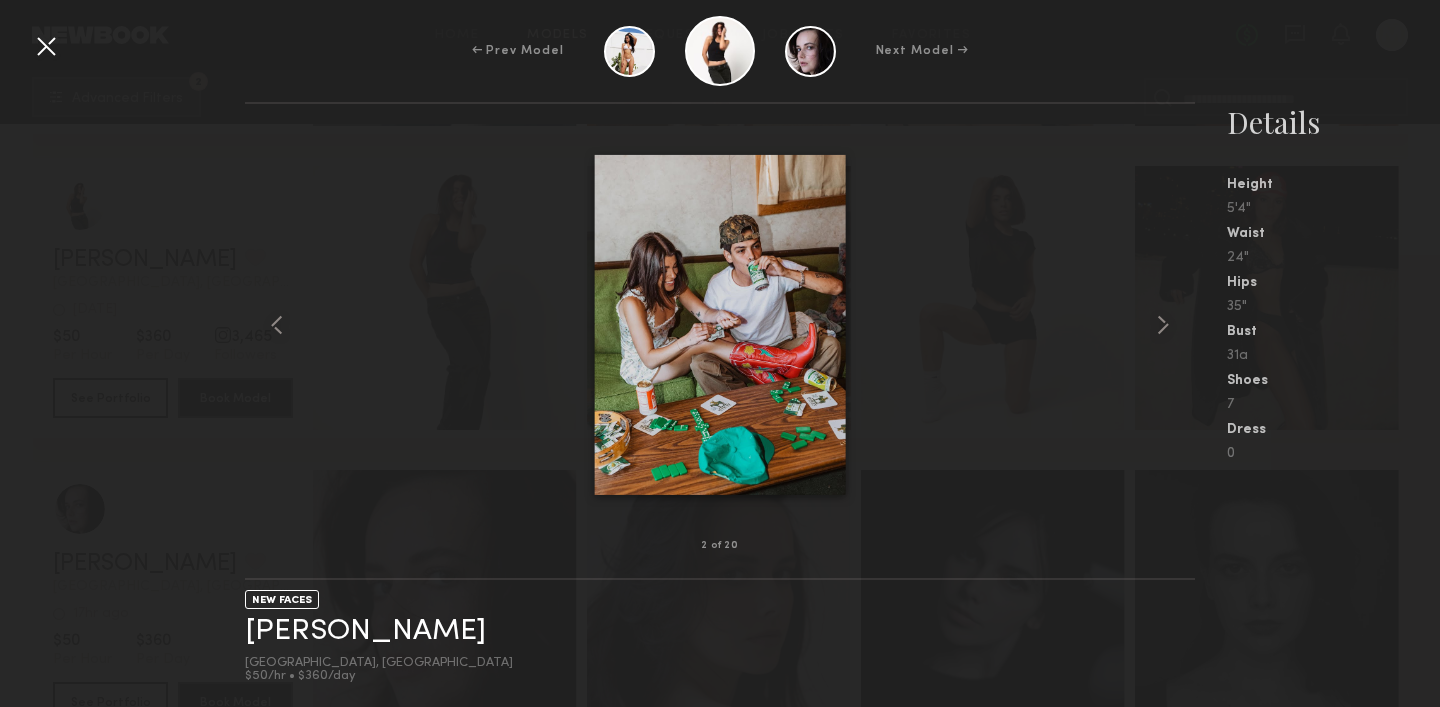 click at bounding box center (46, 46) 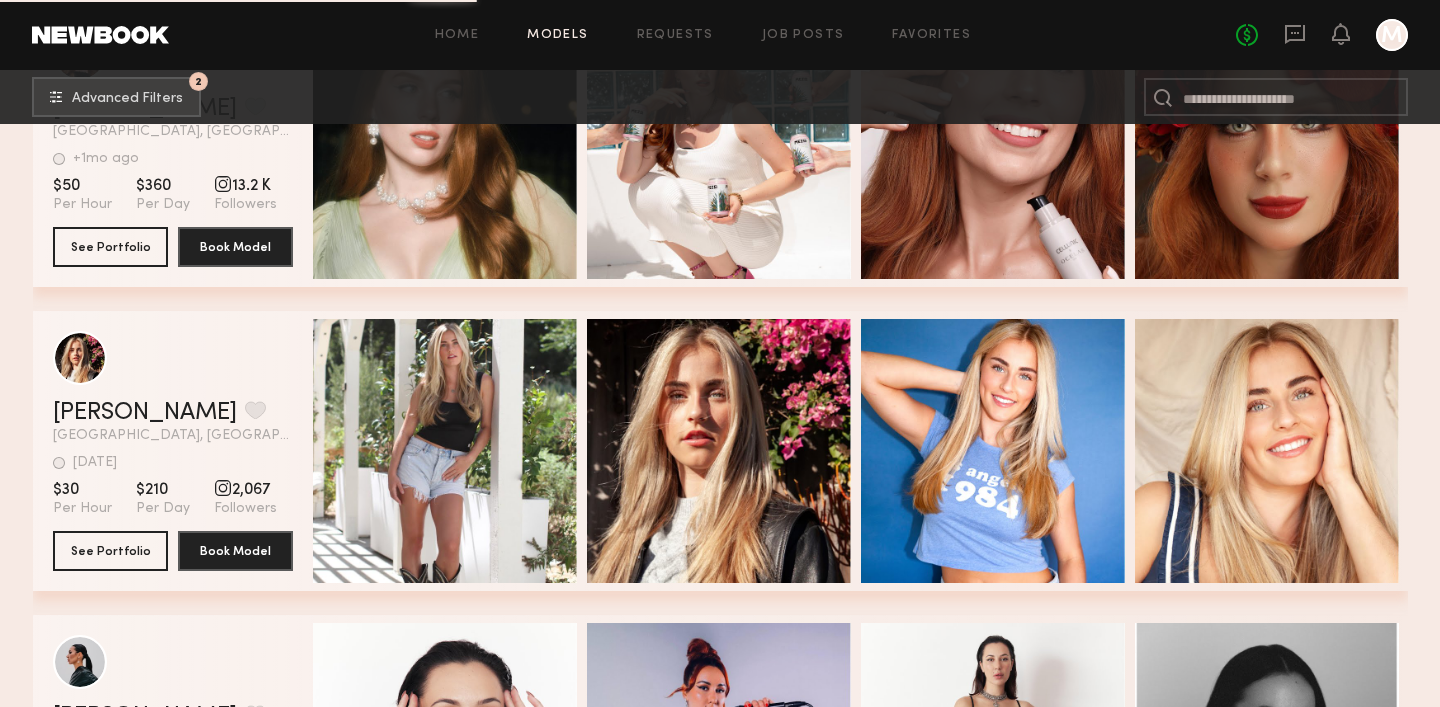 scroll, scrollTop: 13191, scrollLeft: 0, axis: vertical 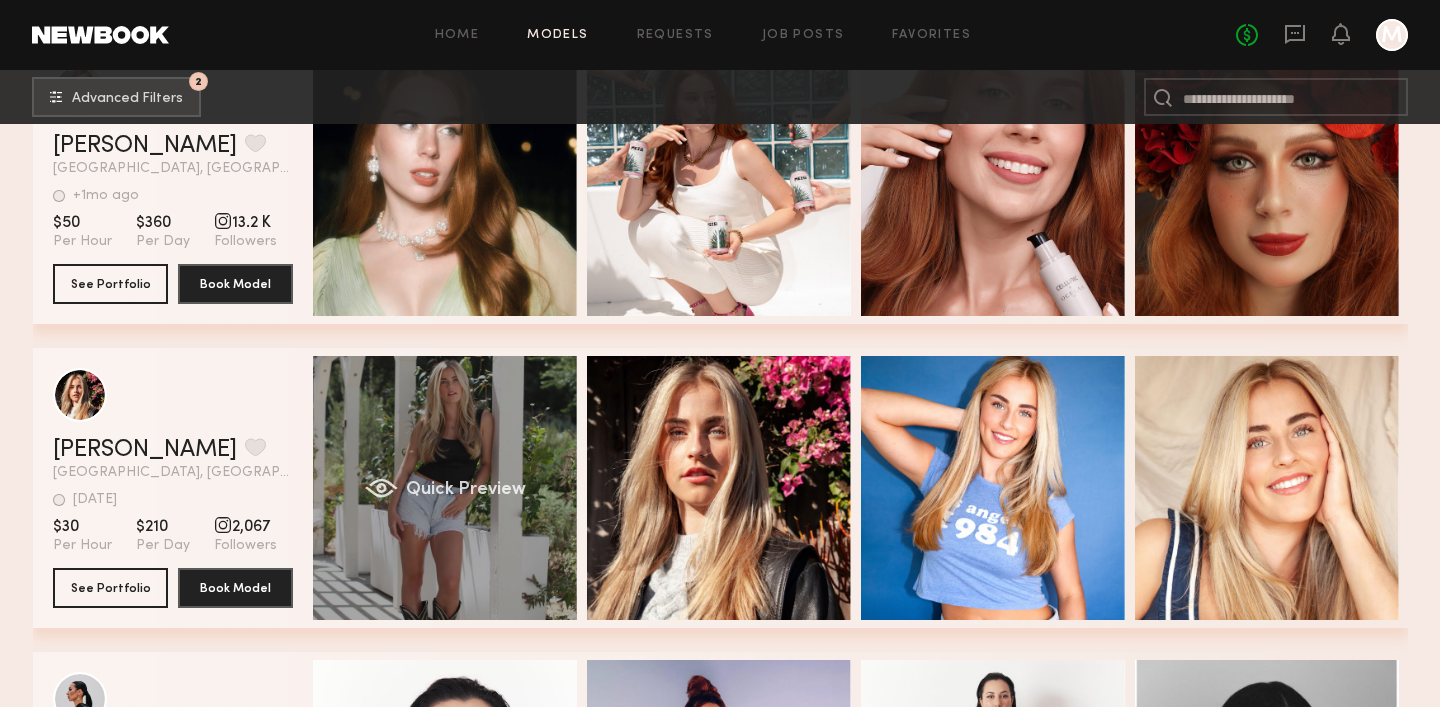 click on "Quick Preview" 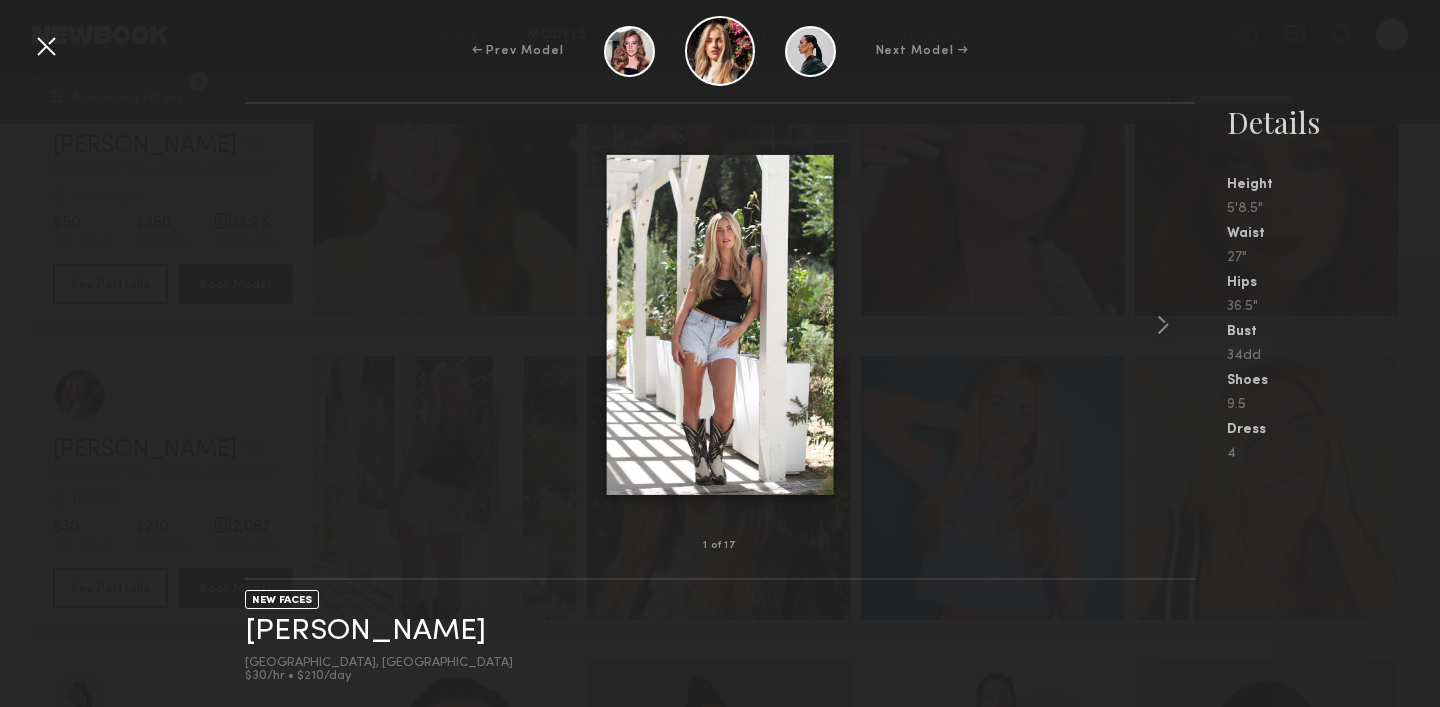 click on "← Prev Model   Next Model →" at bounding box center (720, 51) 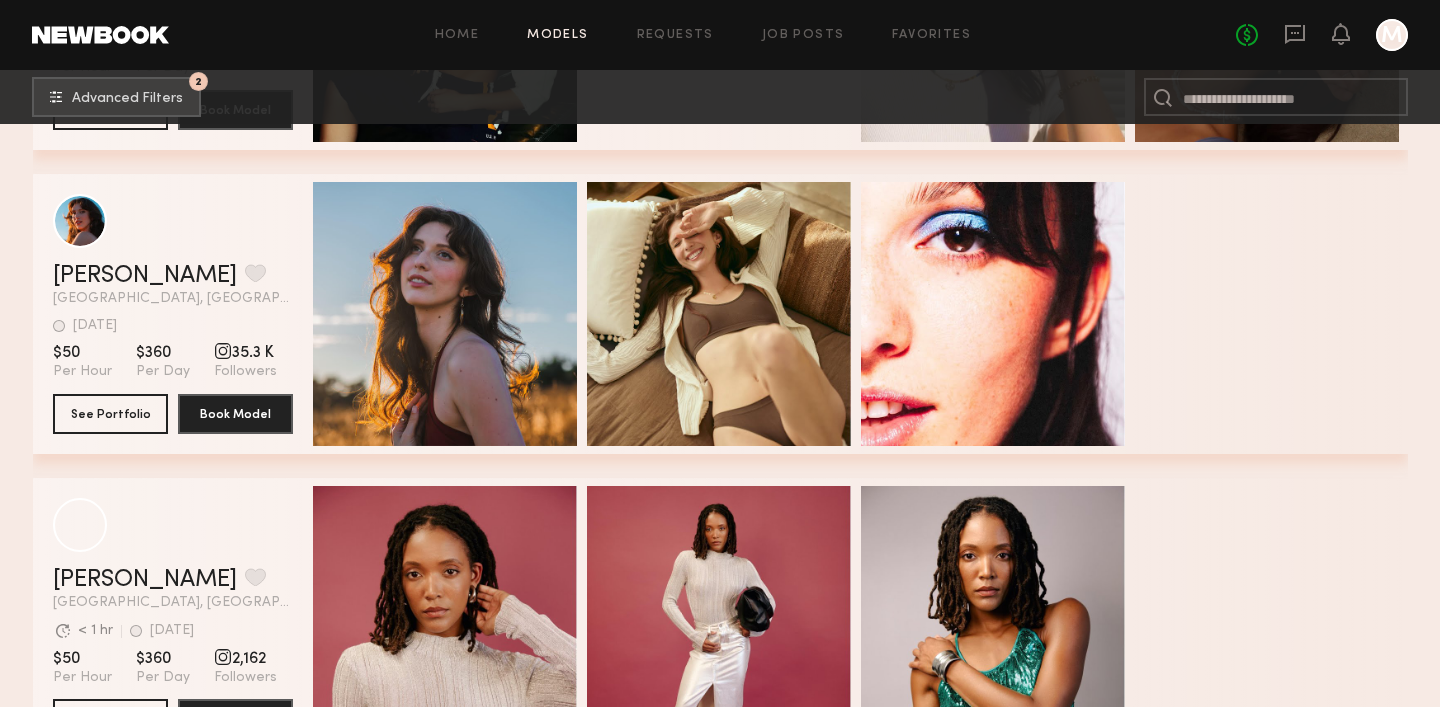 scroll, scrollTop: 19448, scrollLeft: 0, axis: vertical 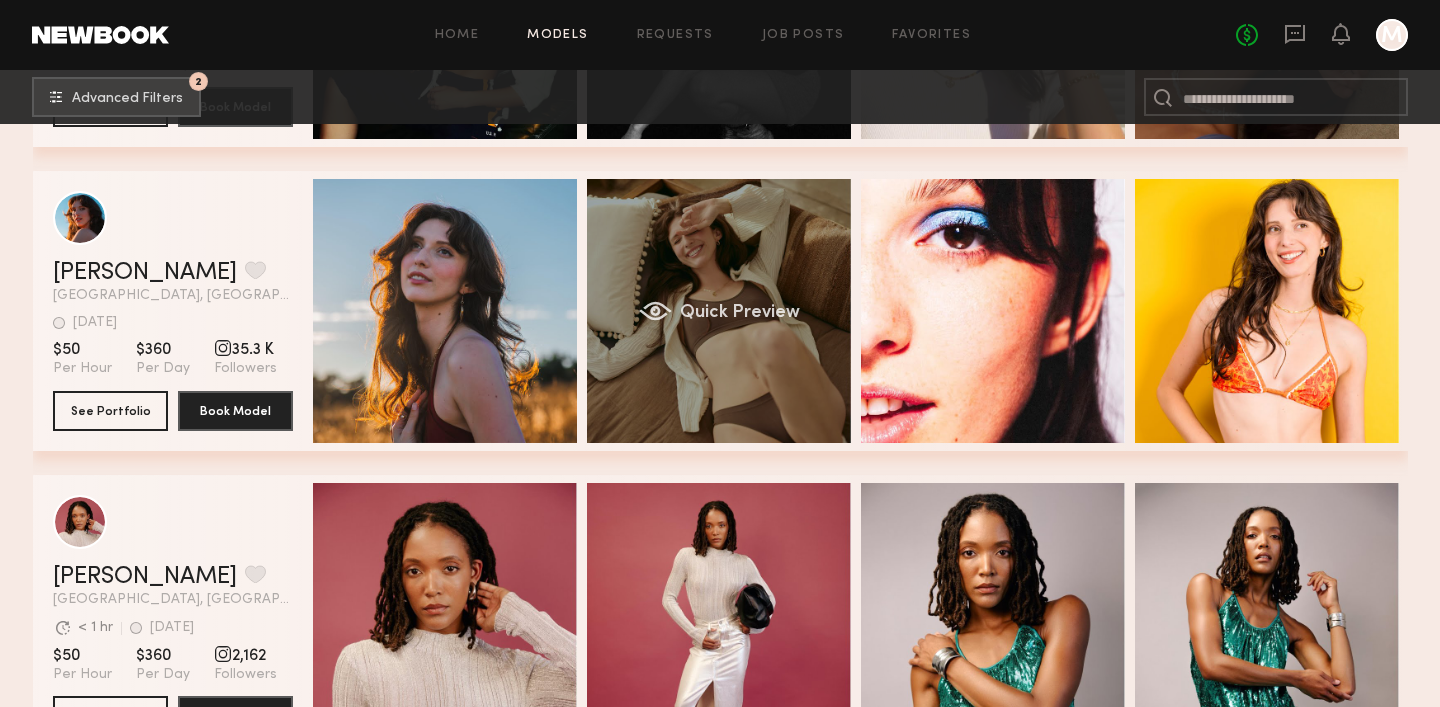 click 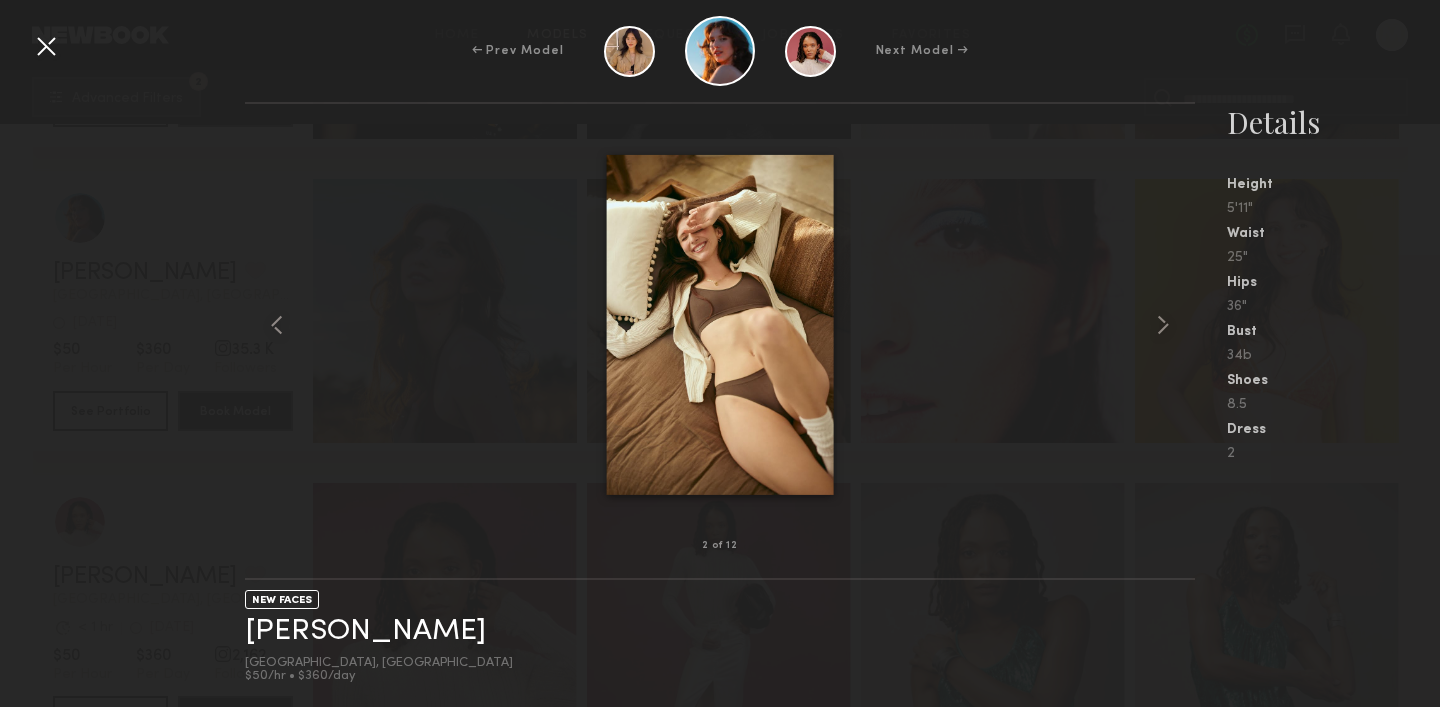 click at bounding box center (46, 46) 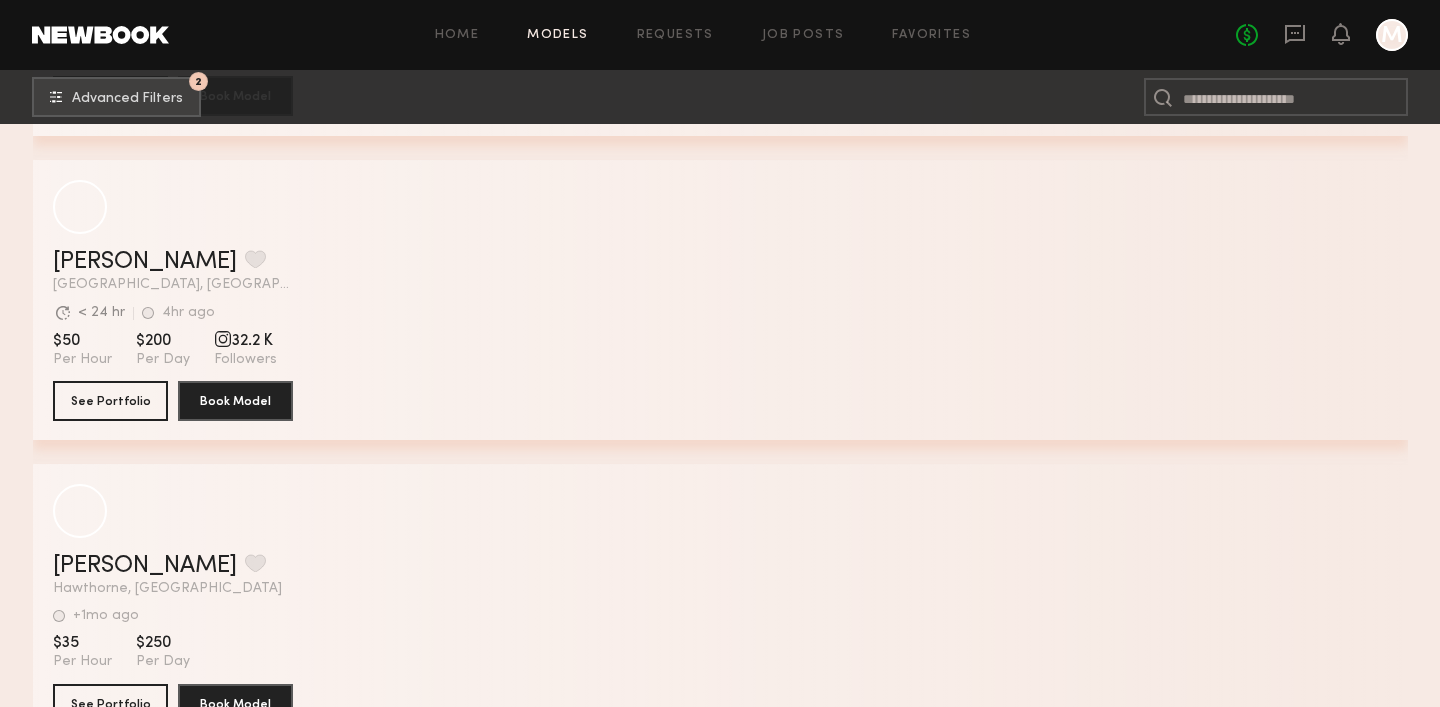 scroll, scrollTop: 32514, scrollLeft: 0, axis: vertical 